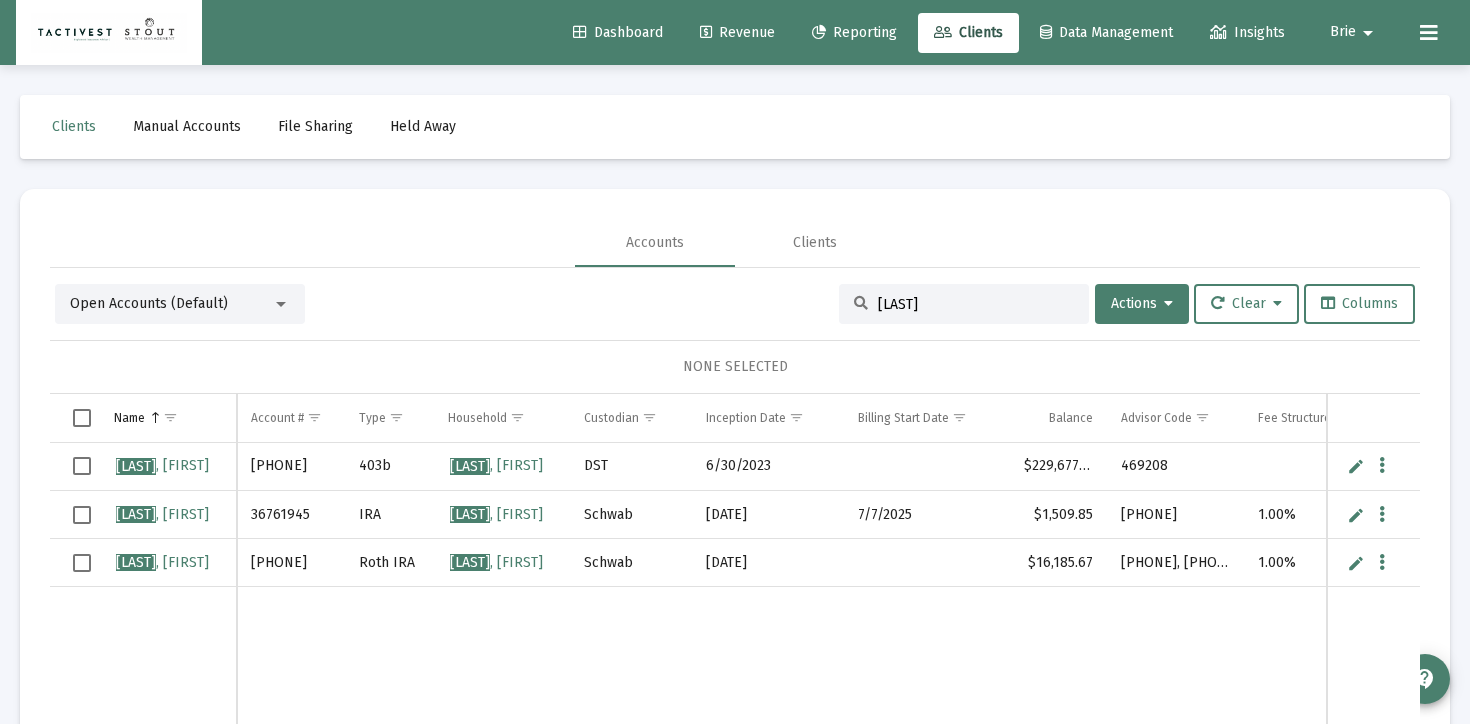 scroll, scrollTop: 92, scrollLeft: 0, axis: vertical 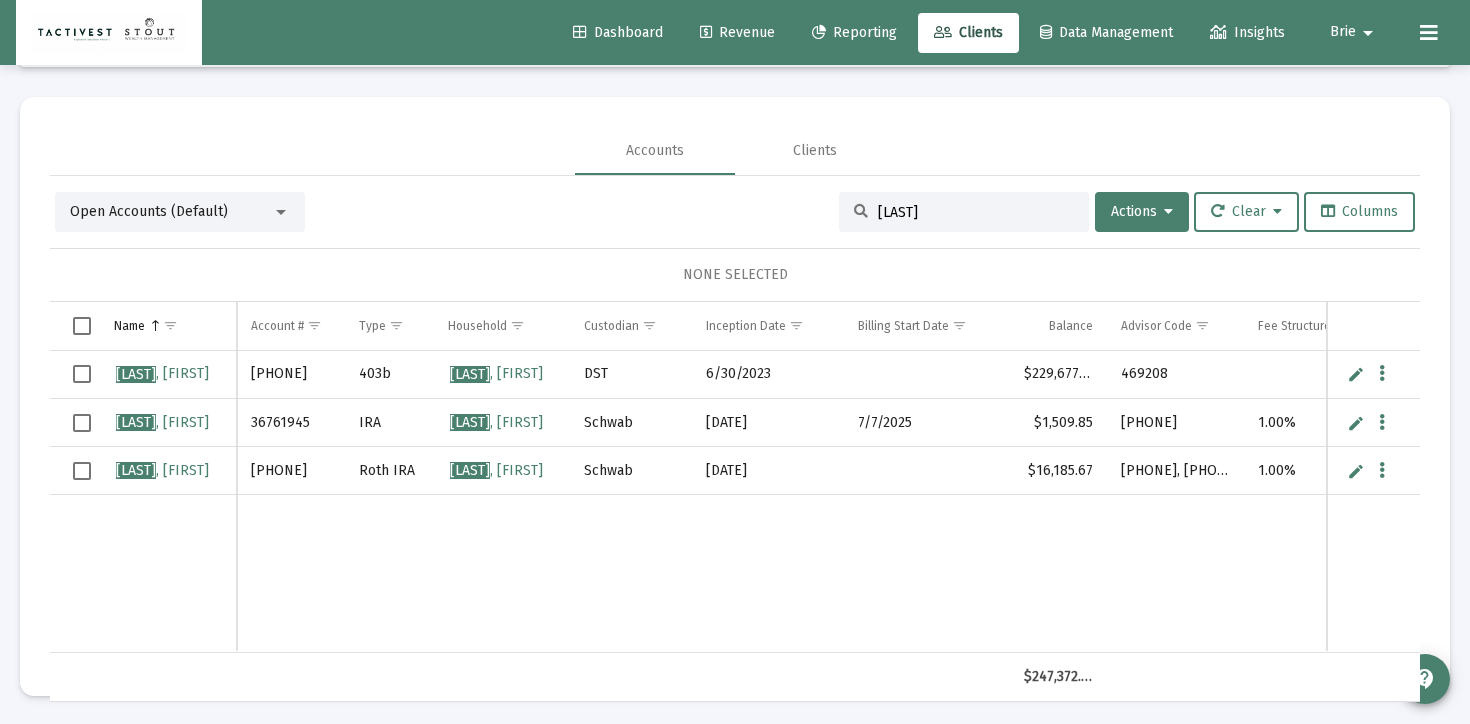 click on "[LAST]" at bounding box center [976, 212] 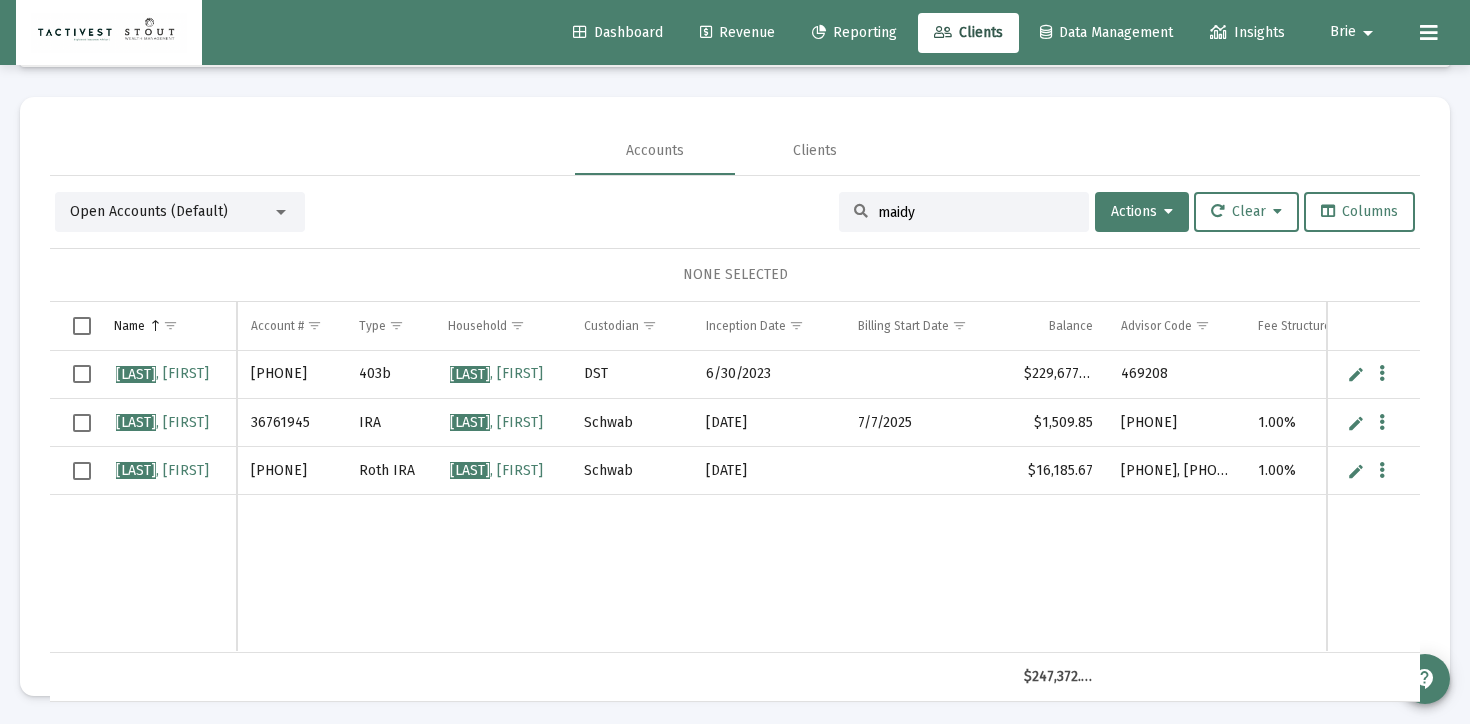 type on "maidy" 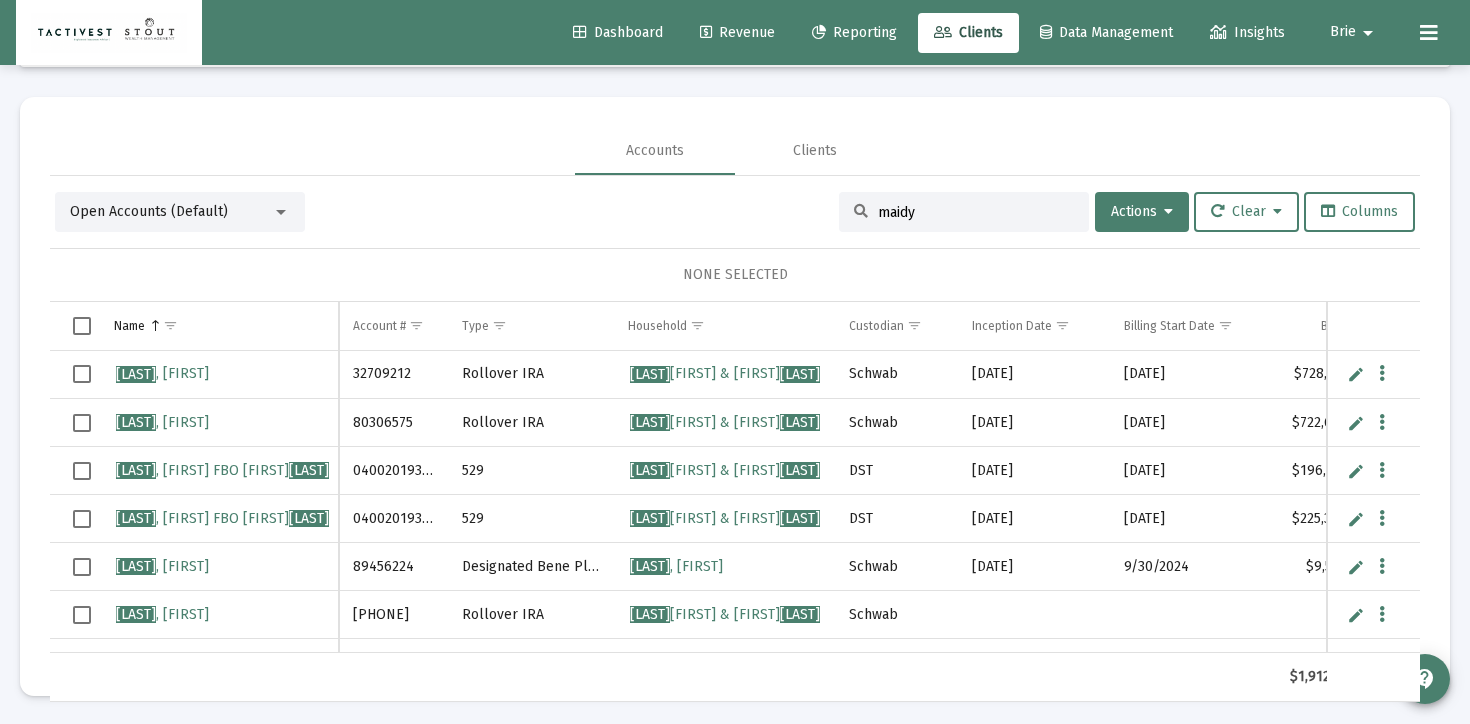 scroll, scrollTop: 29, scrollLeft: 0, axis: vertical 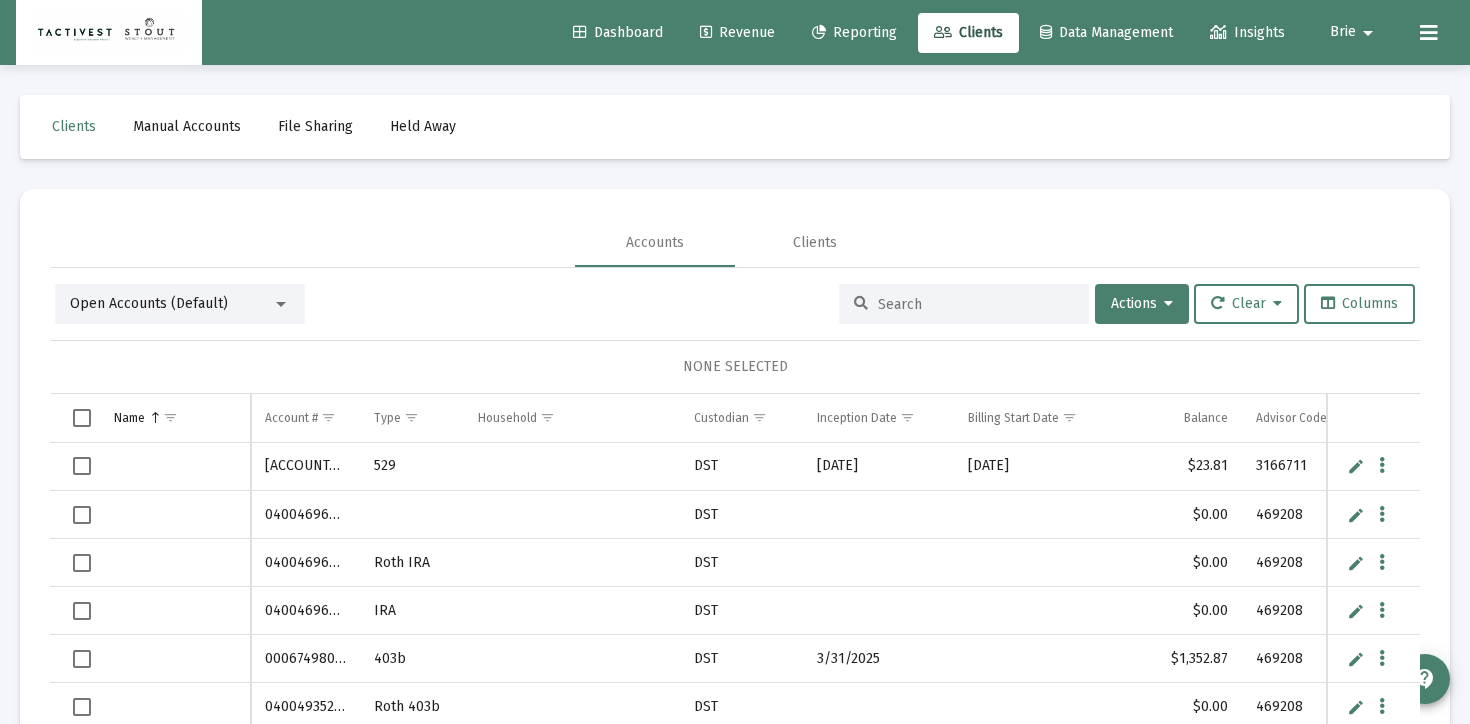 click at bounding box center [964, 304] 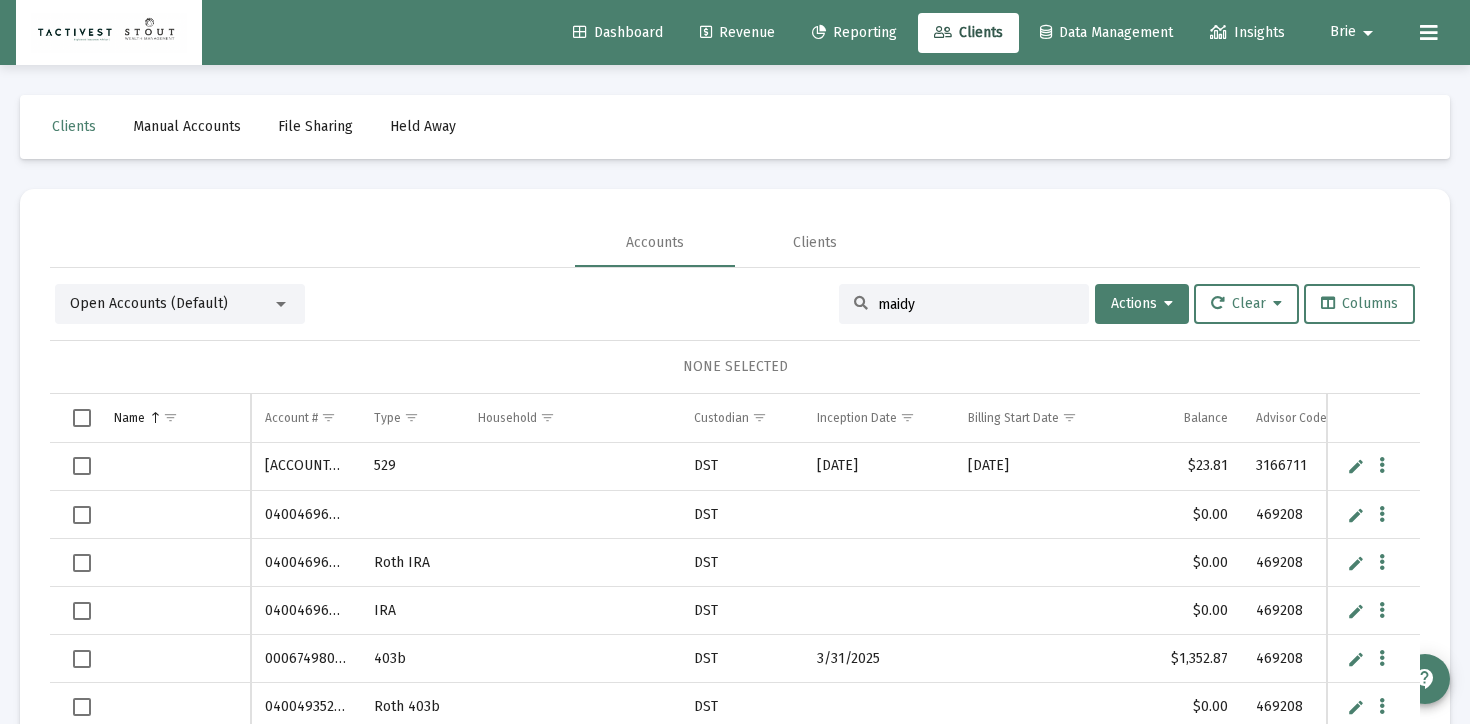 type on "maidy" 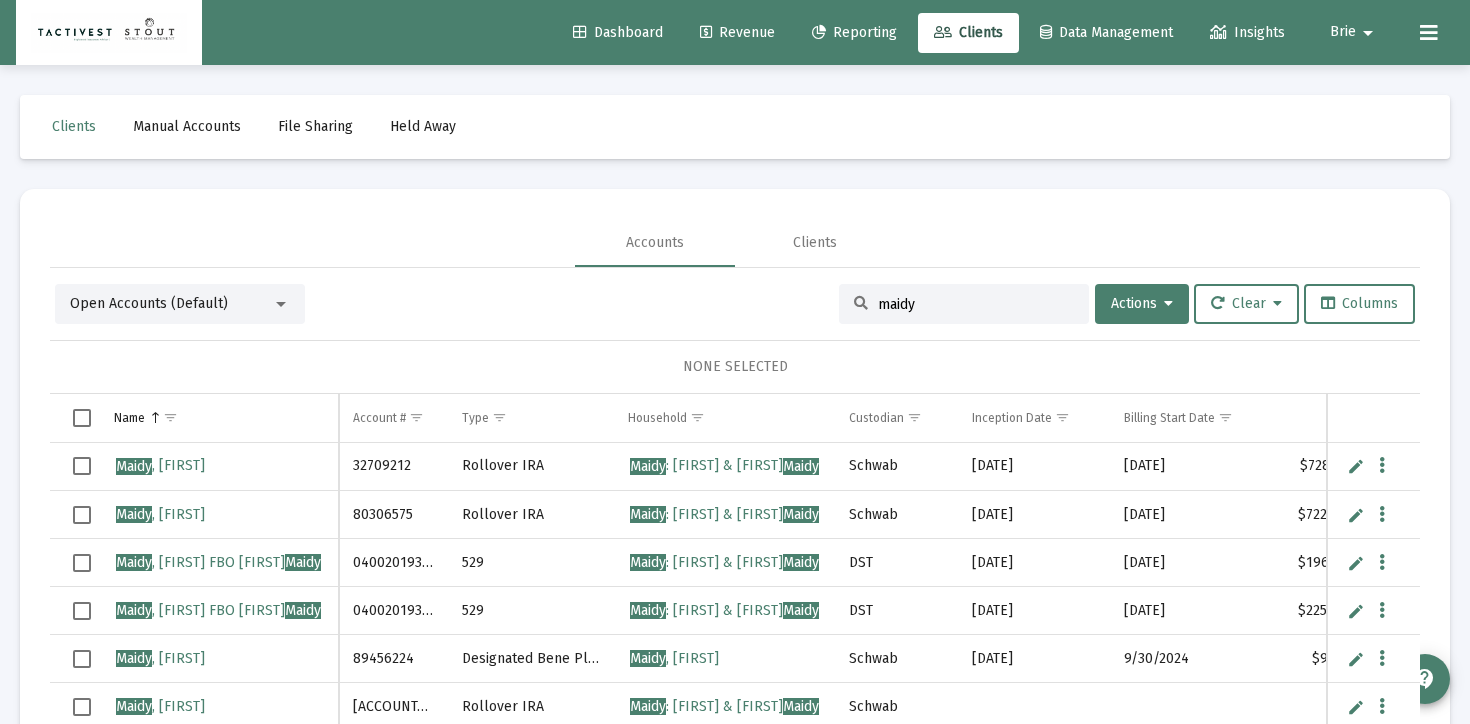scroll, scrollTop: 79, scrollLeft: 0, axis: vertical 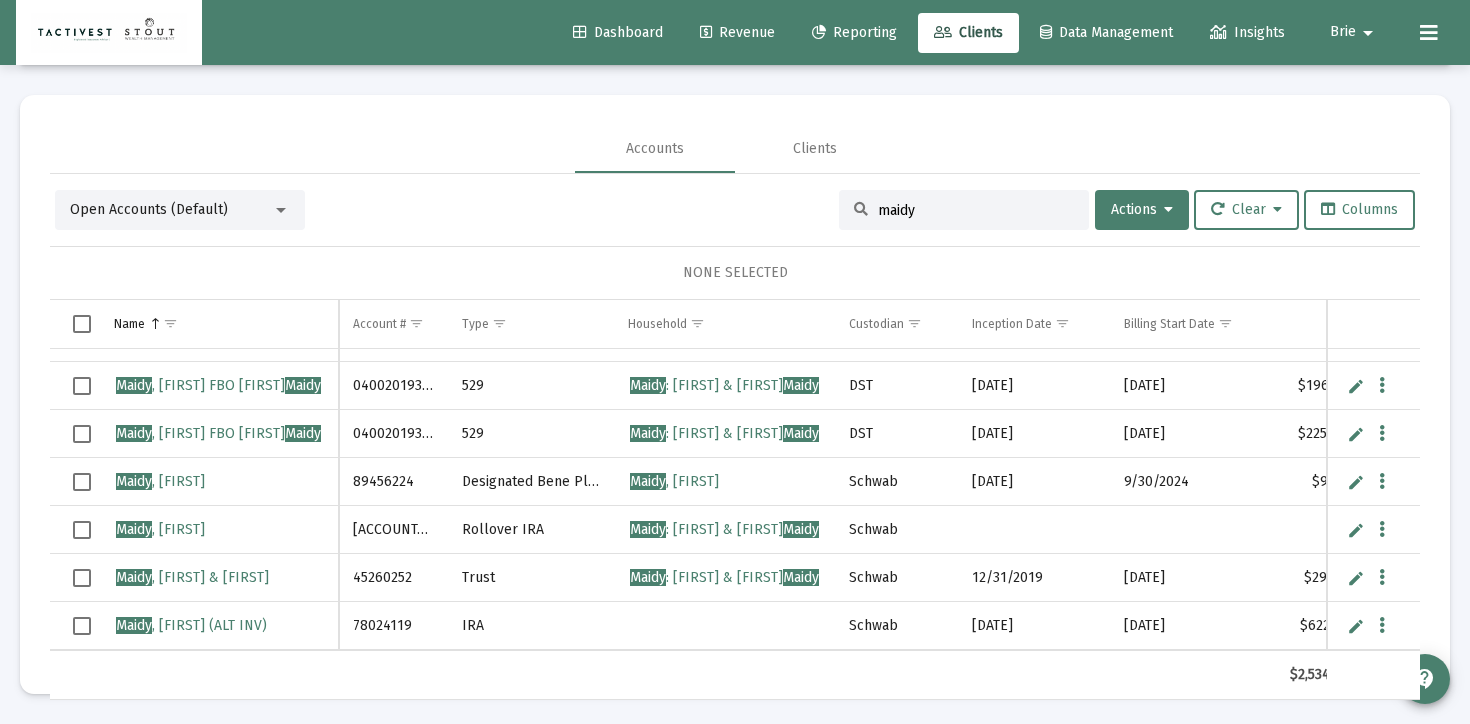 click at bounding box center [1356, 626] 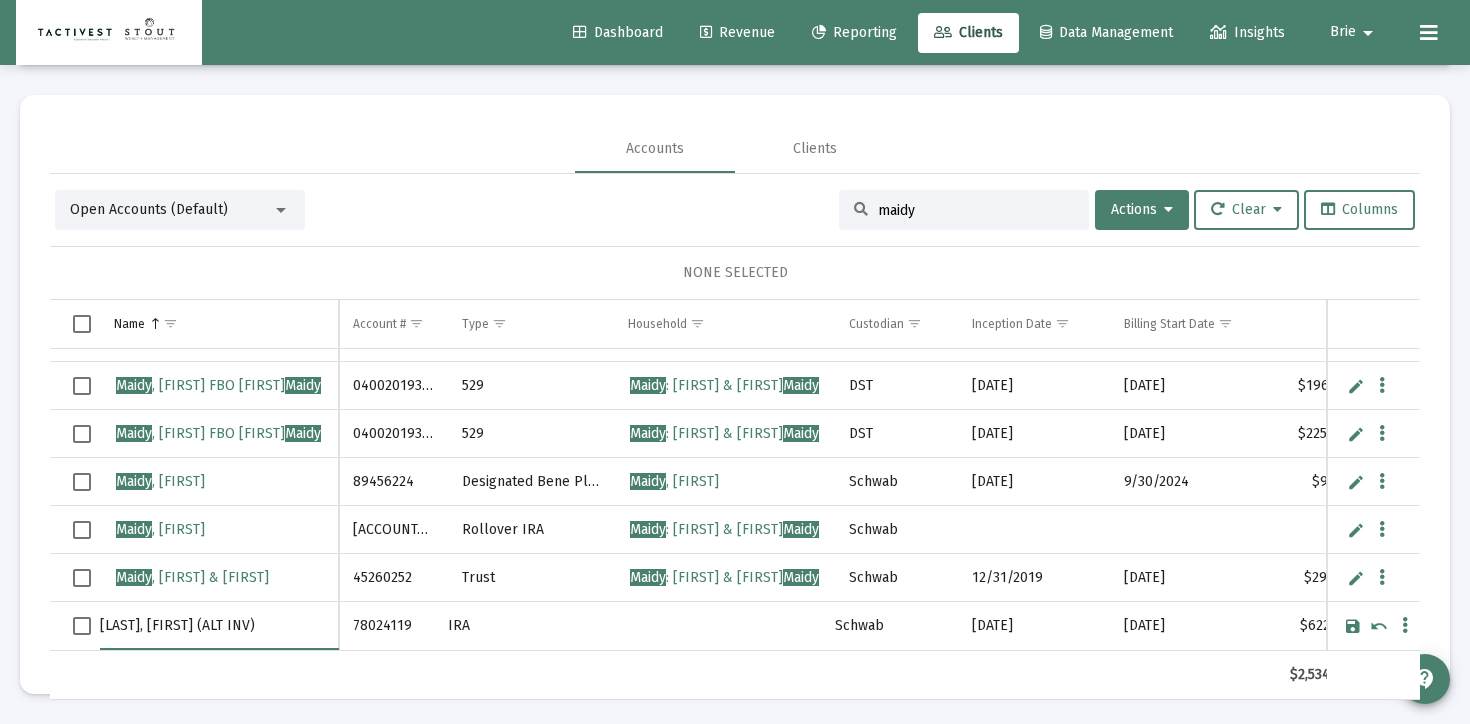 click on "IRA" at bounding box center (531, 626) 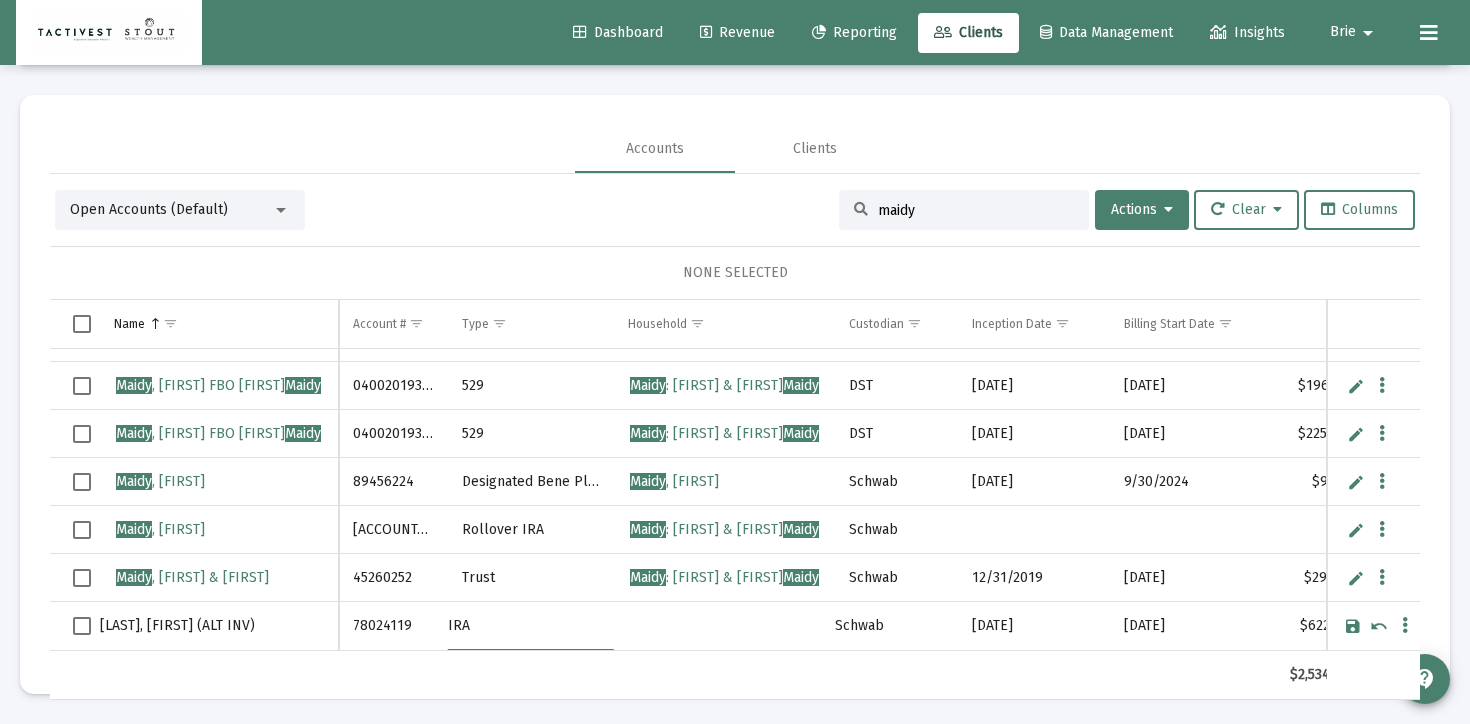 click on "IRA" at bounding box center [531, 626] 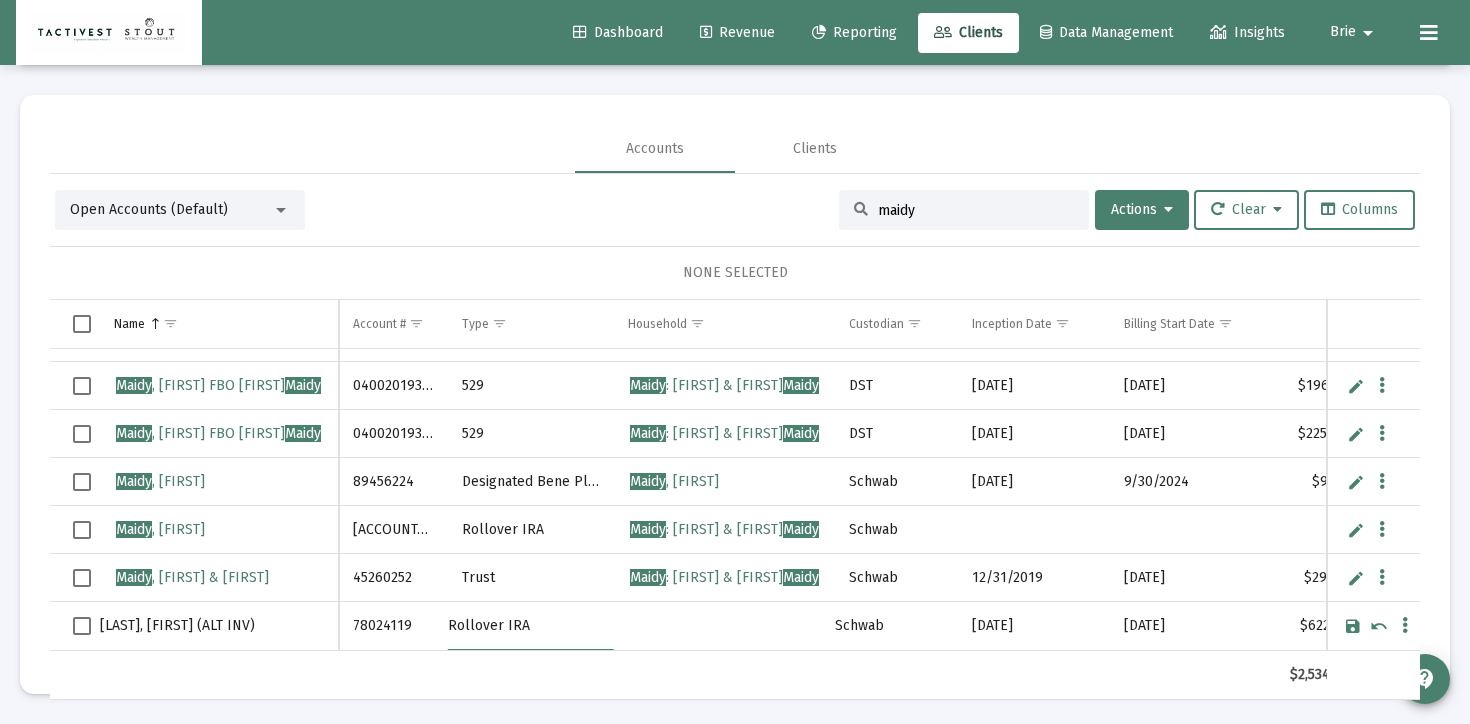 type on "Rollover IRA" 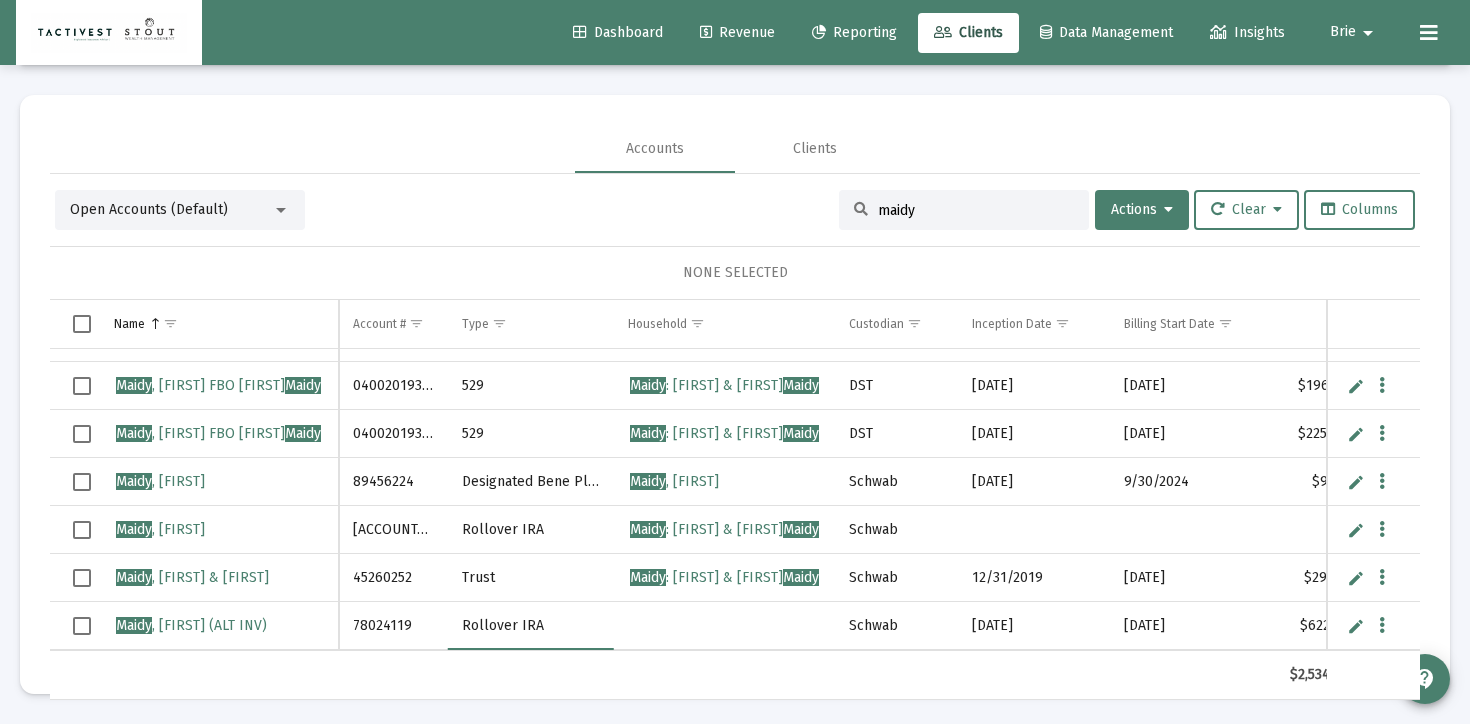 click at bounding box center (82, 626) 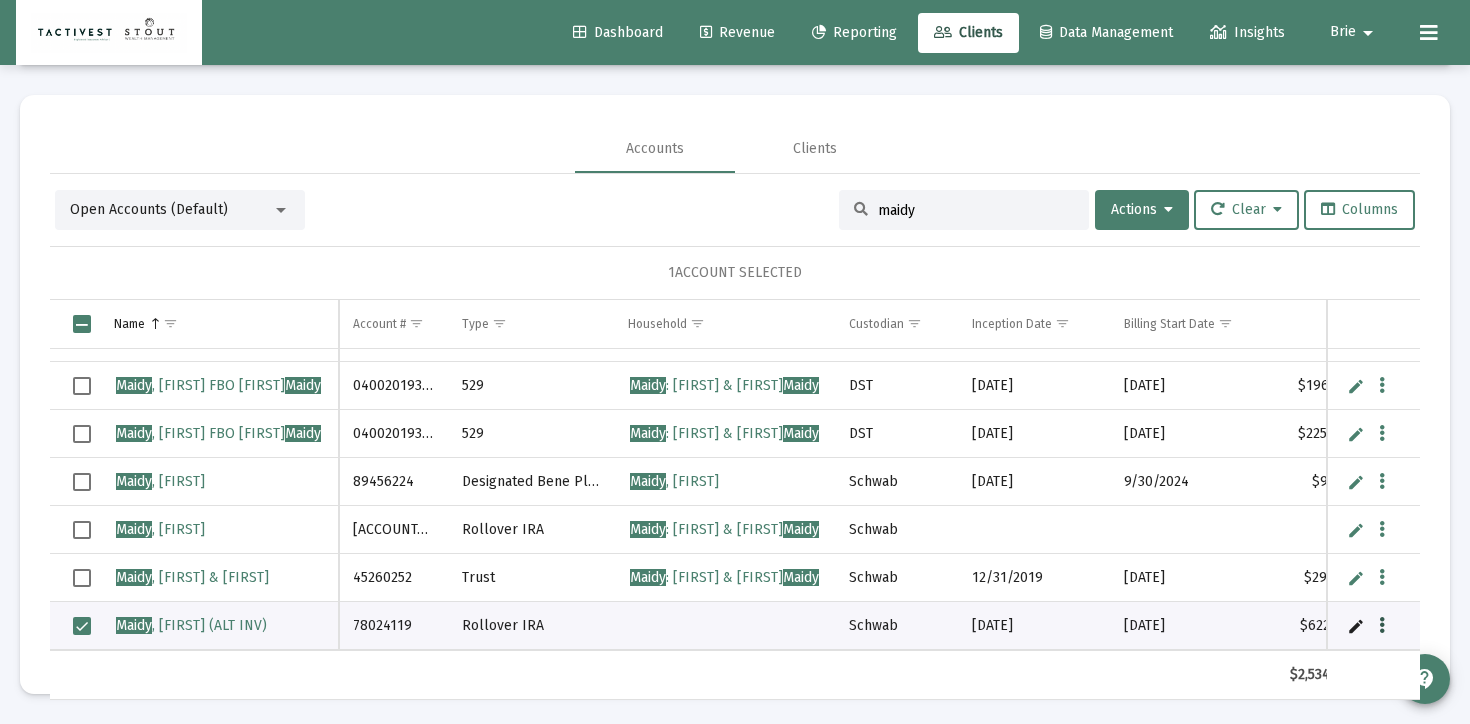 click at bounding box center (1382, 626) 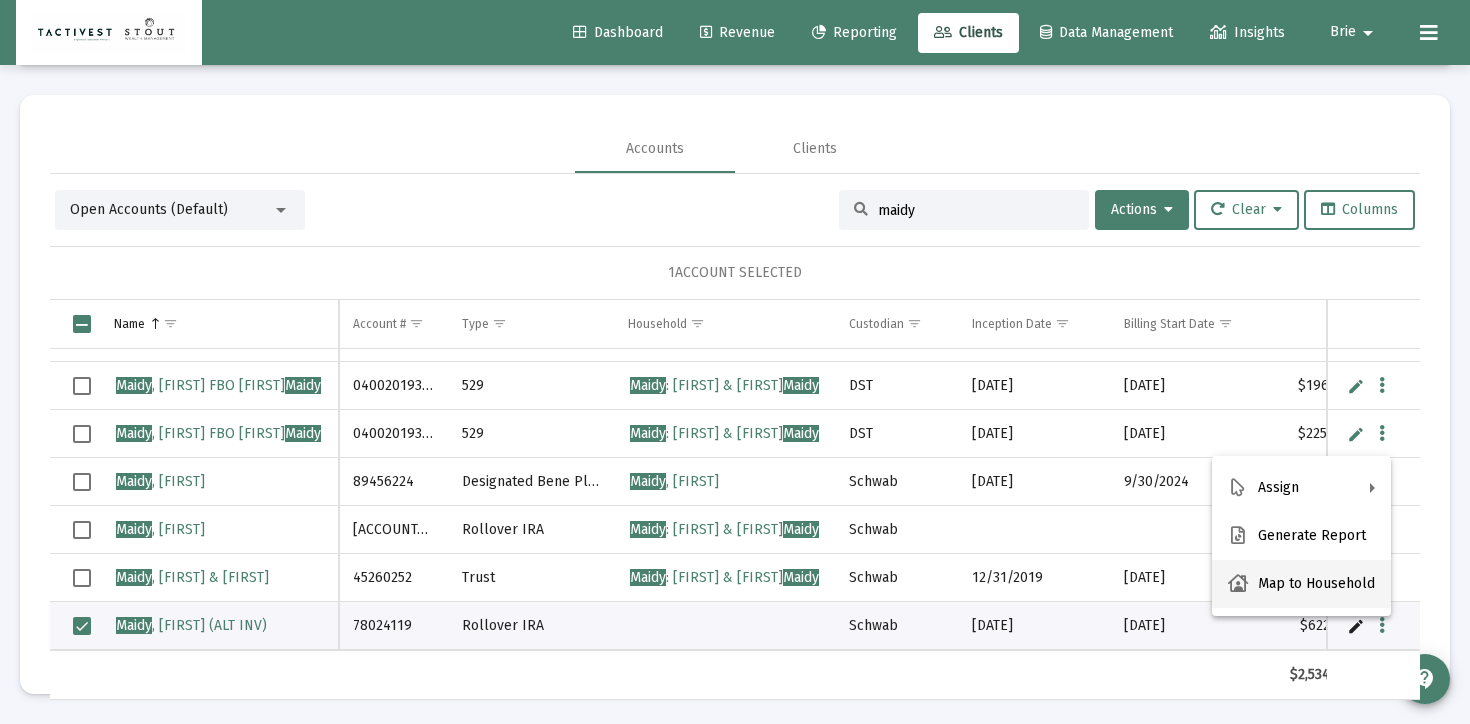 click on "Map to Household" at bounding box center (1301, 584) 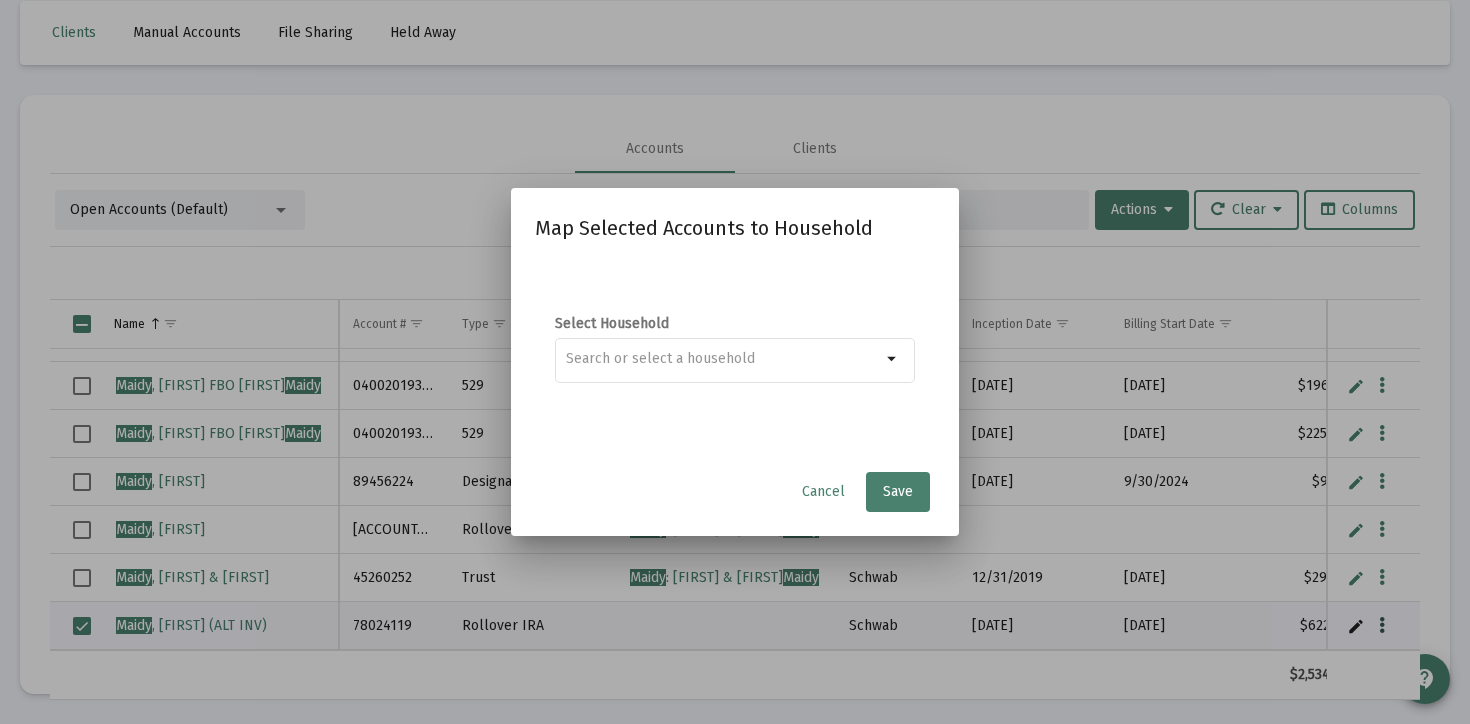 scroll, scrollTop: 0, scrollLeft: 0, axis: both 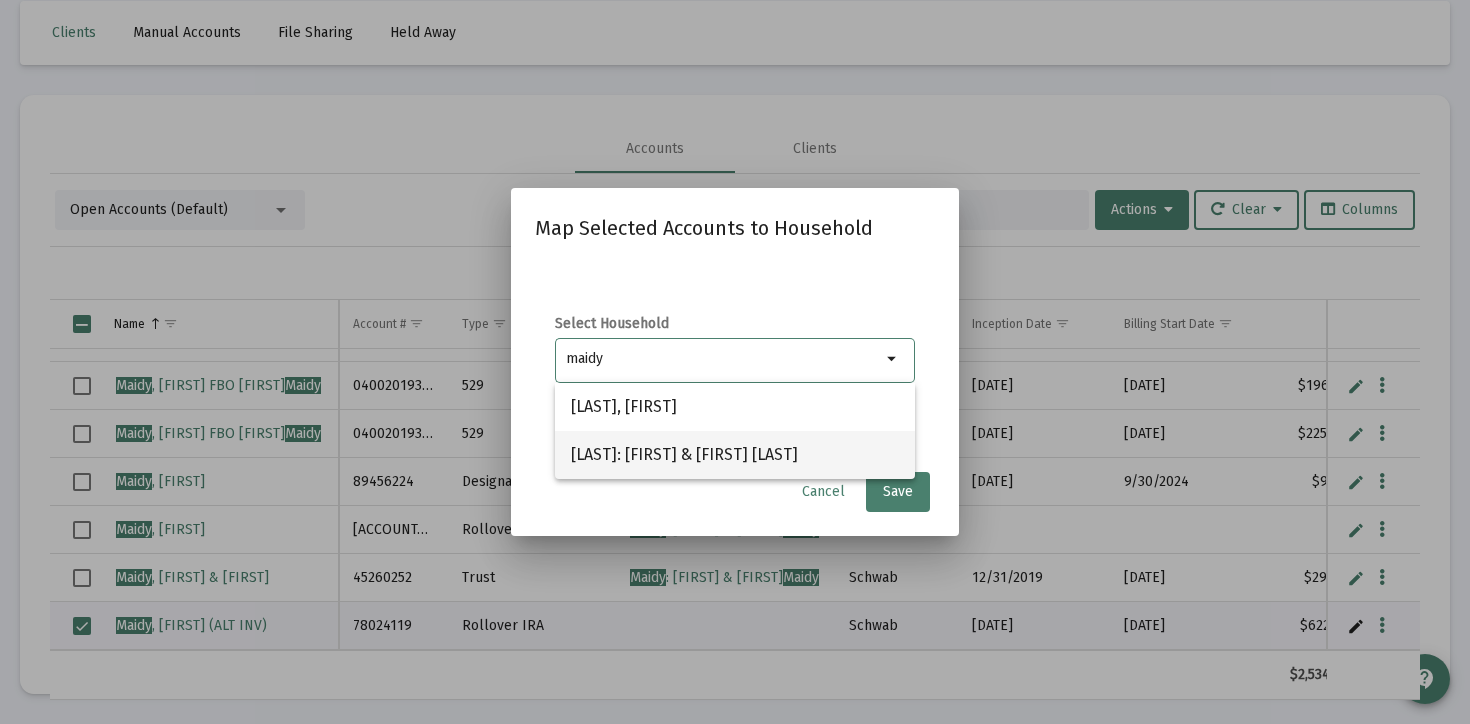 type on "maidy" 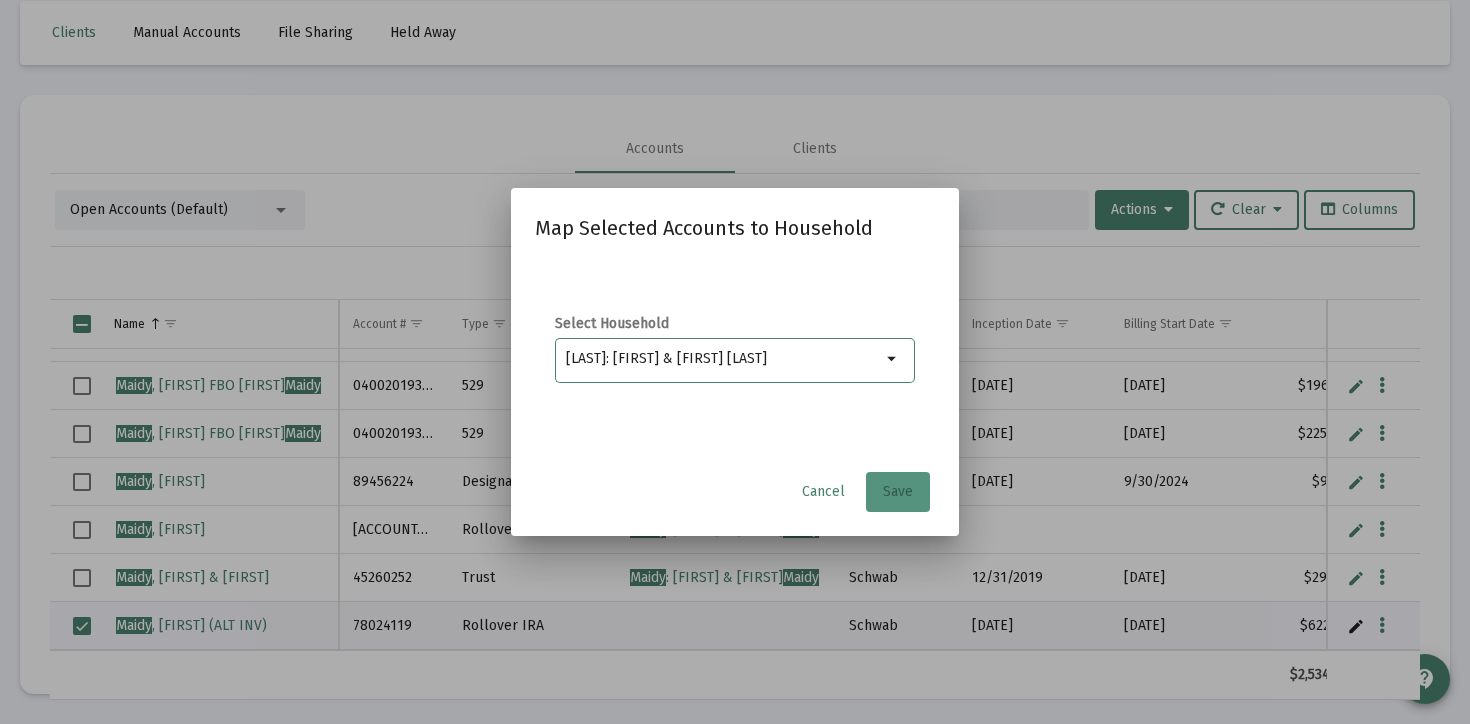 click on "Save" at bounding box center [898, 491] 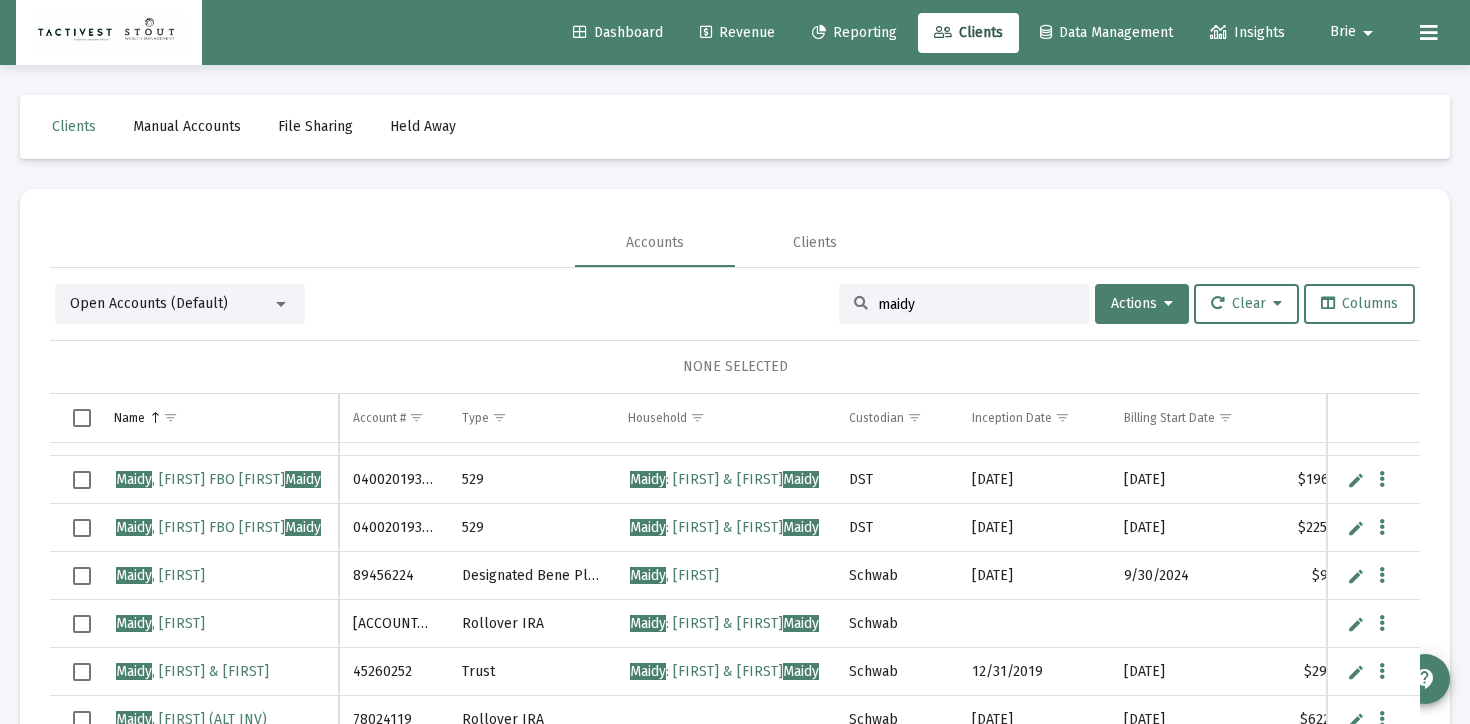 scroll, scrollTop: 94, scrollLeft: 0, axis: vertical 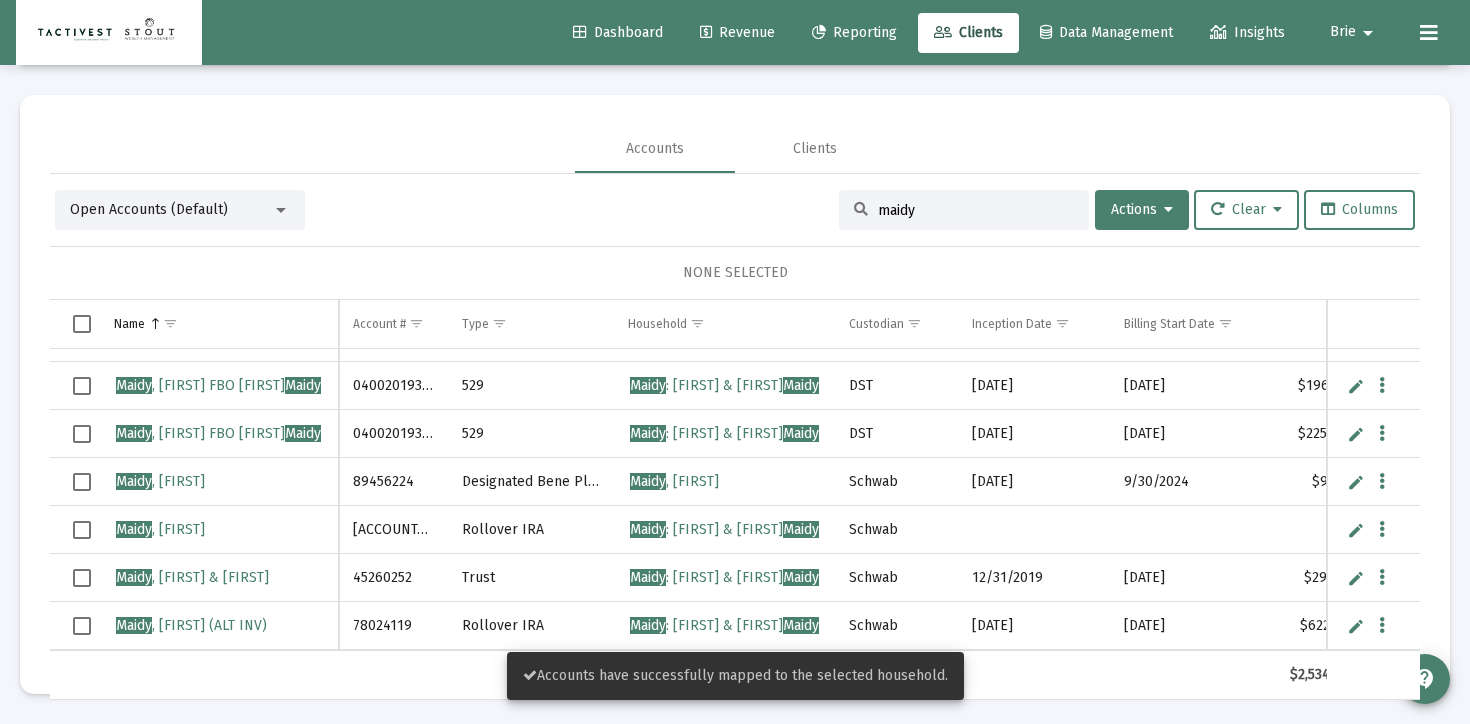 click on "Dashboard   Revenue   Reporting   Clients   Data Management   Insights  Brie arrow_drop_down" at bounding box center [735, 32] 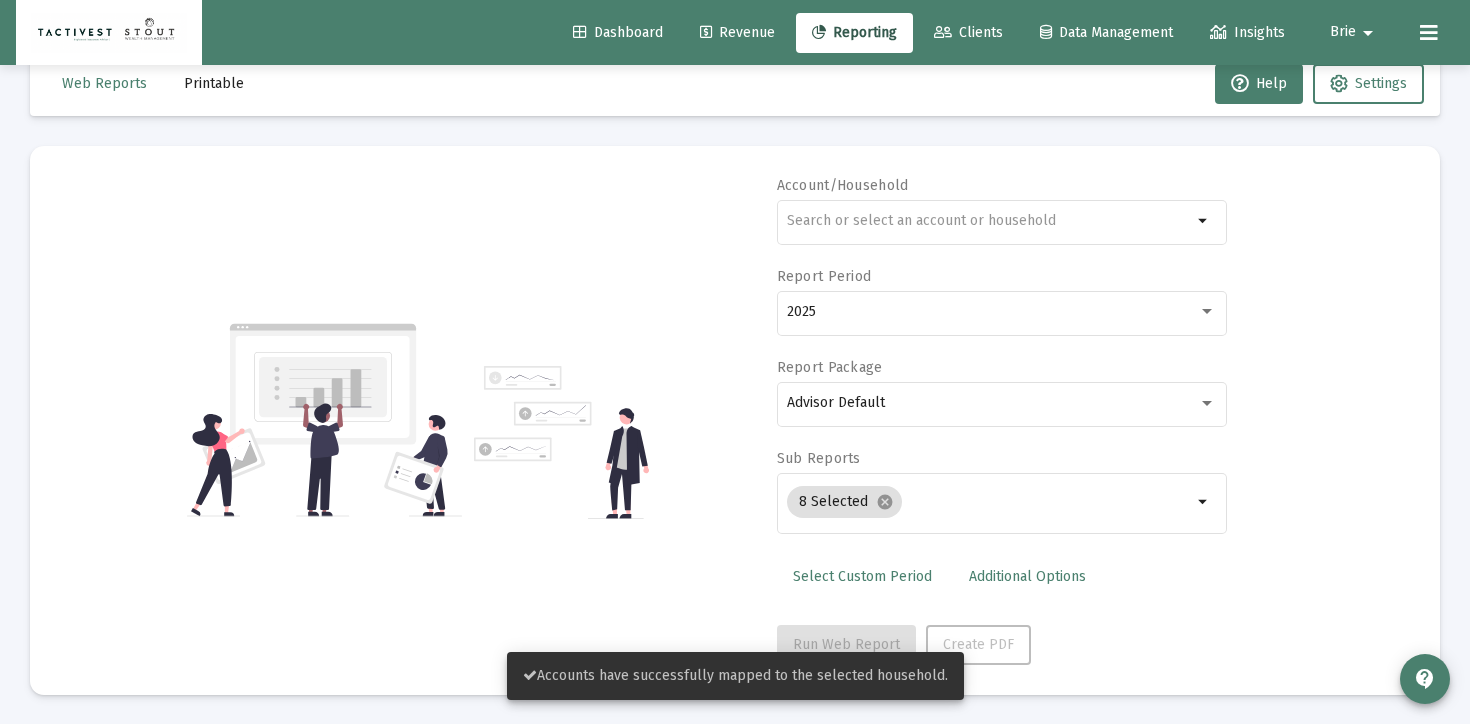 scroll, scrollTop: 65, scrollLeft: 0, axis: vertical 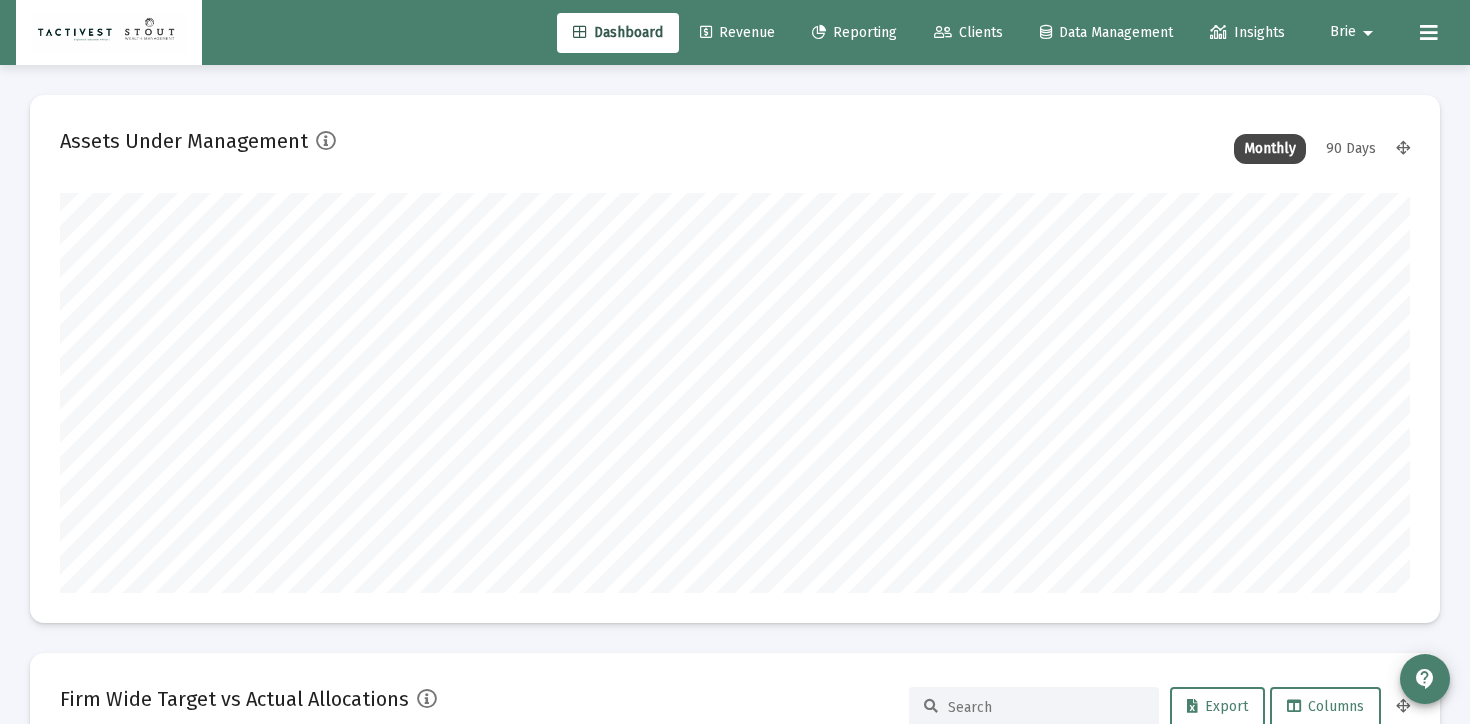 click on "Dashboard   Revenue   Reporting   Clients   Data Management   Insights  Brie arrow_drop_down" at bounding box center [735, 32] 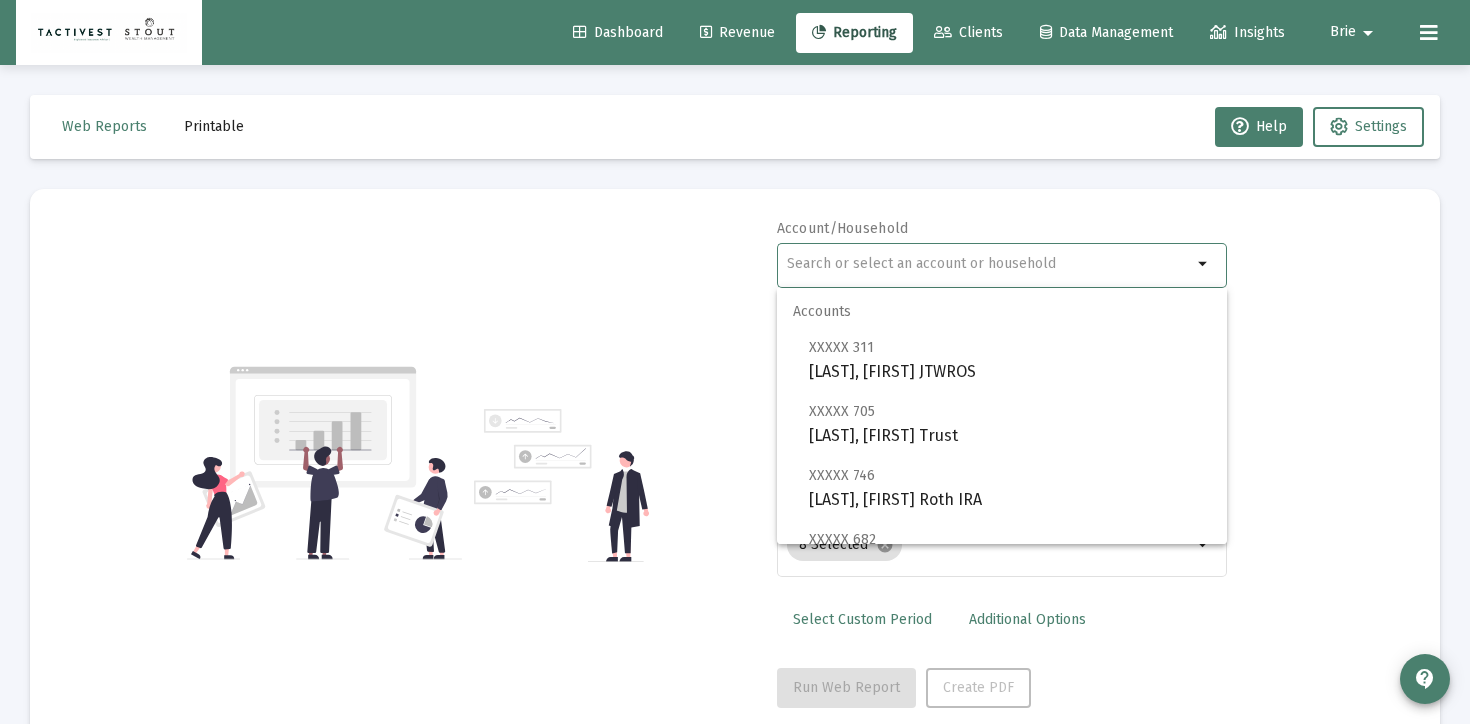 click at bounding box center [989, 264] 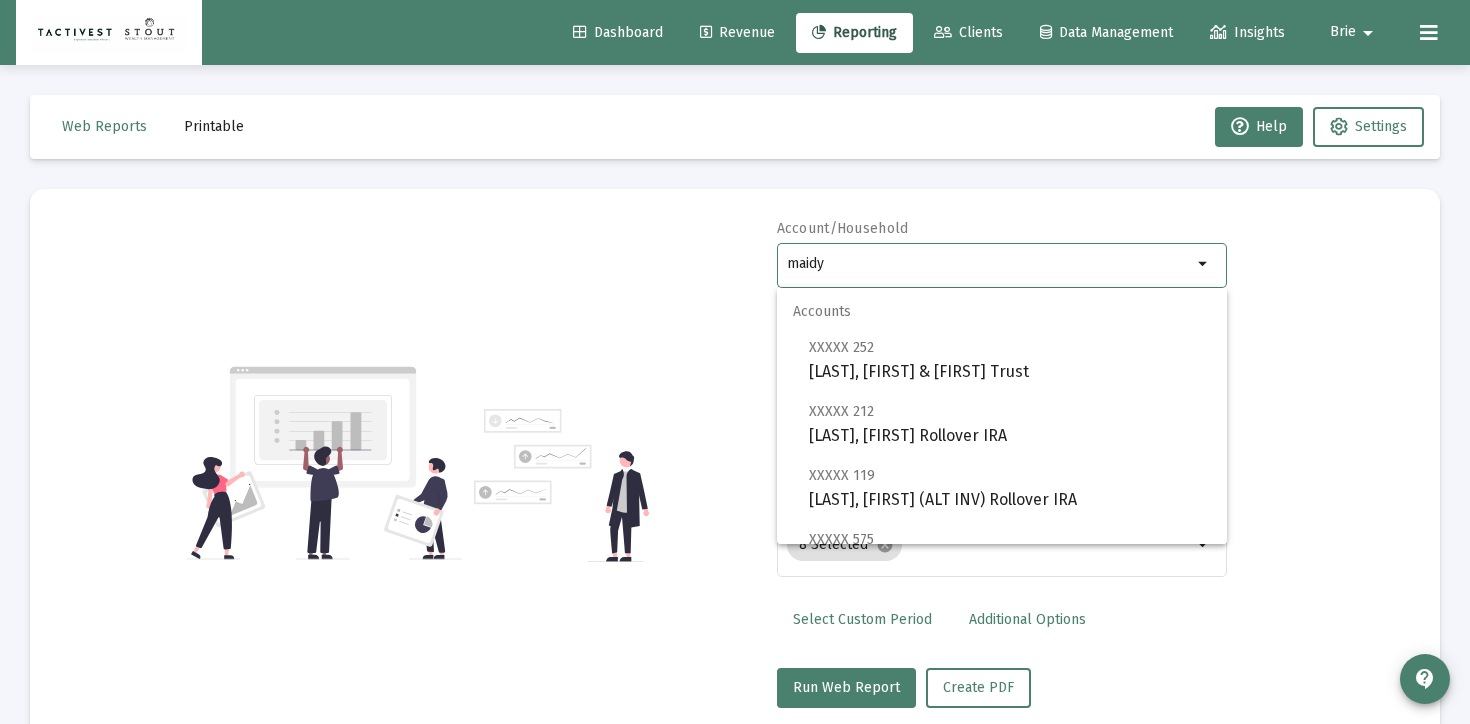 type on "maidy" 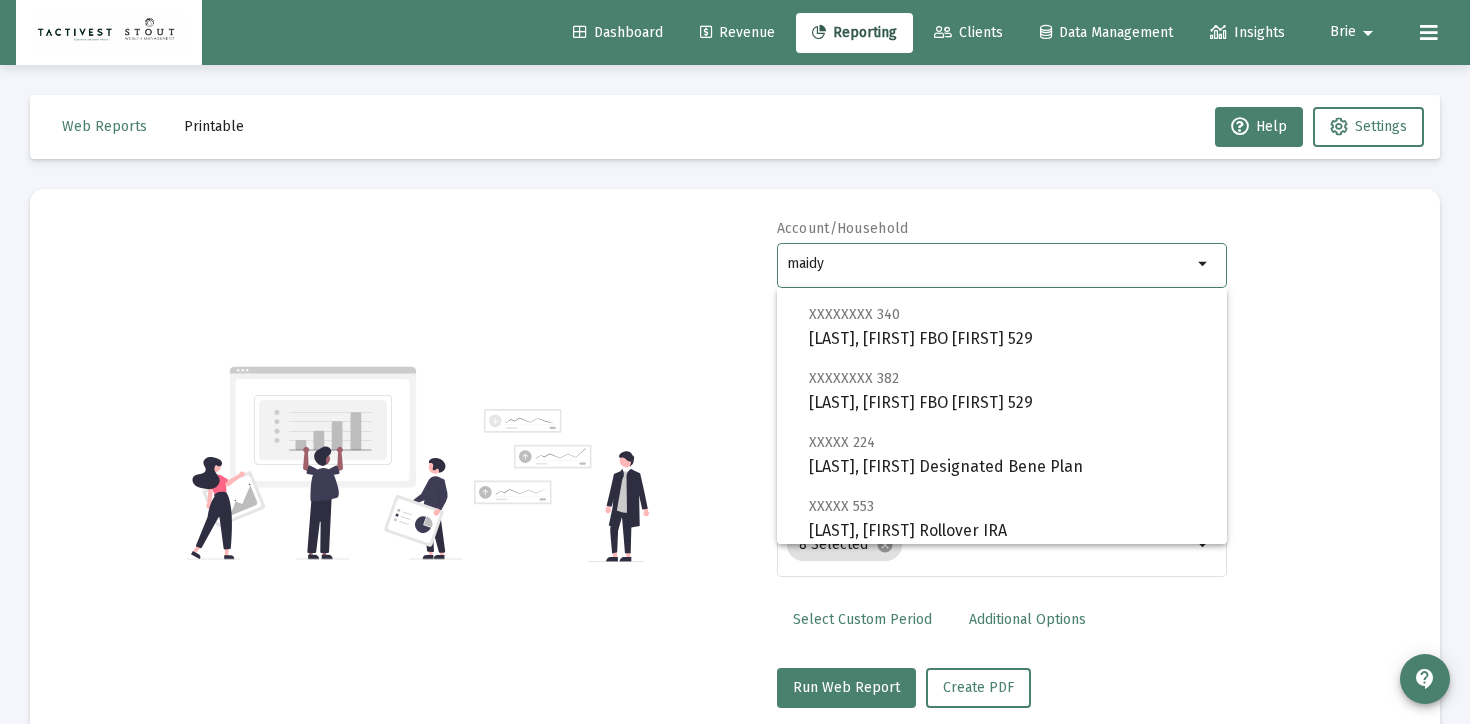 scroll, scrollTop: 448, scrollLeft: 0, axis: vertical 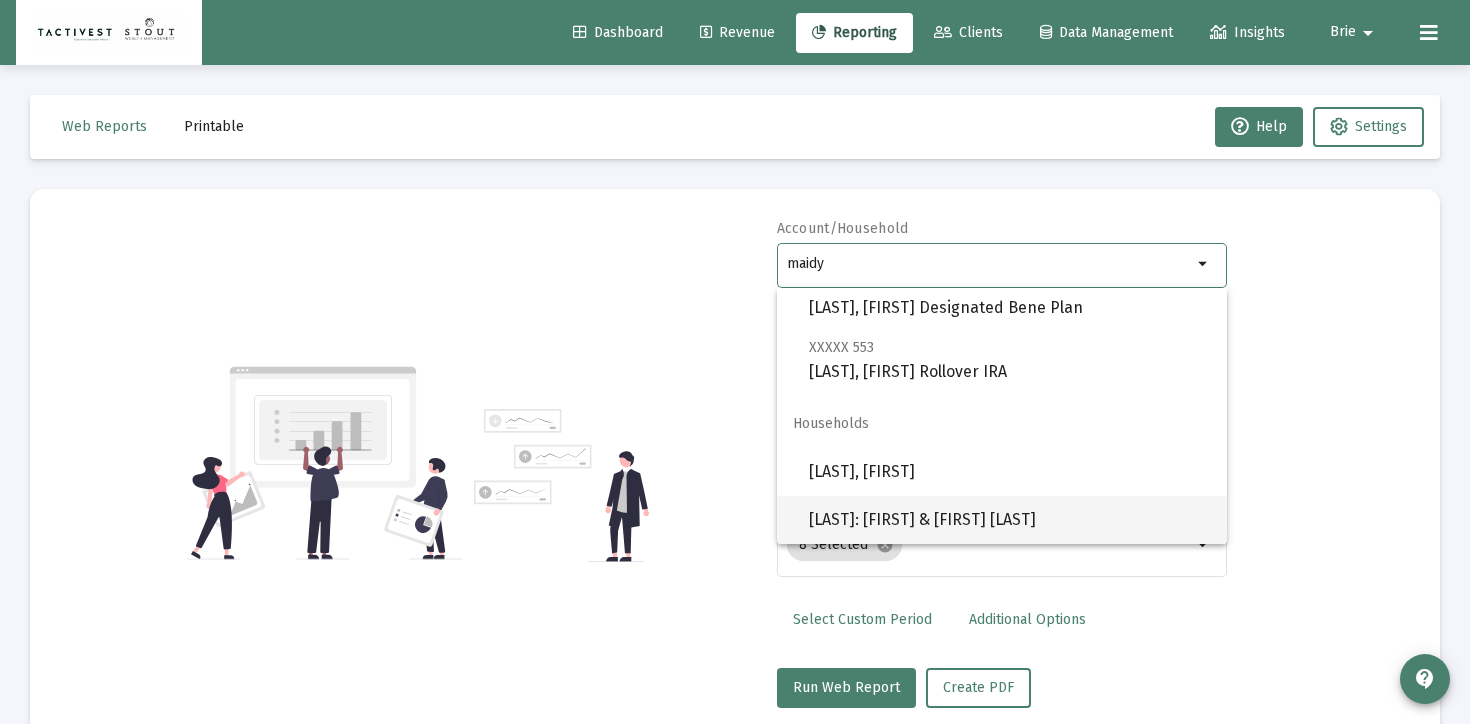 click on "[LAST]: [FIRST] & [FIRST] [LAST]" at bounding box center [1010, 520] 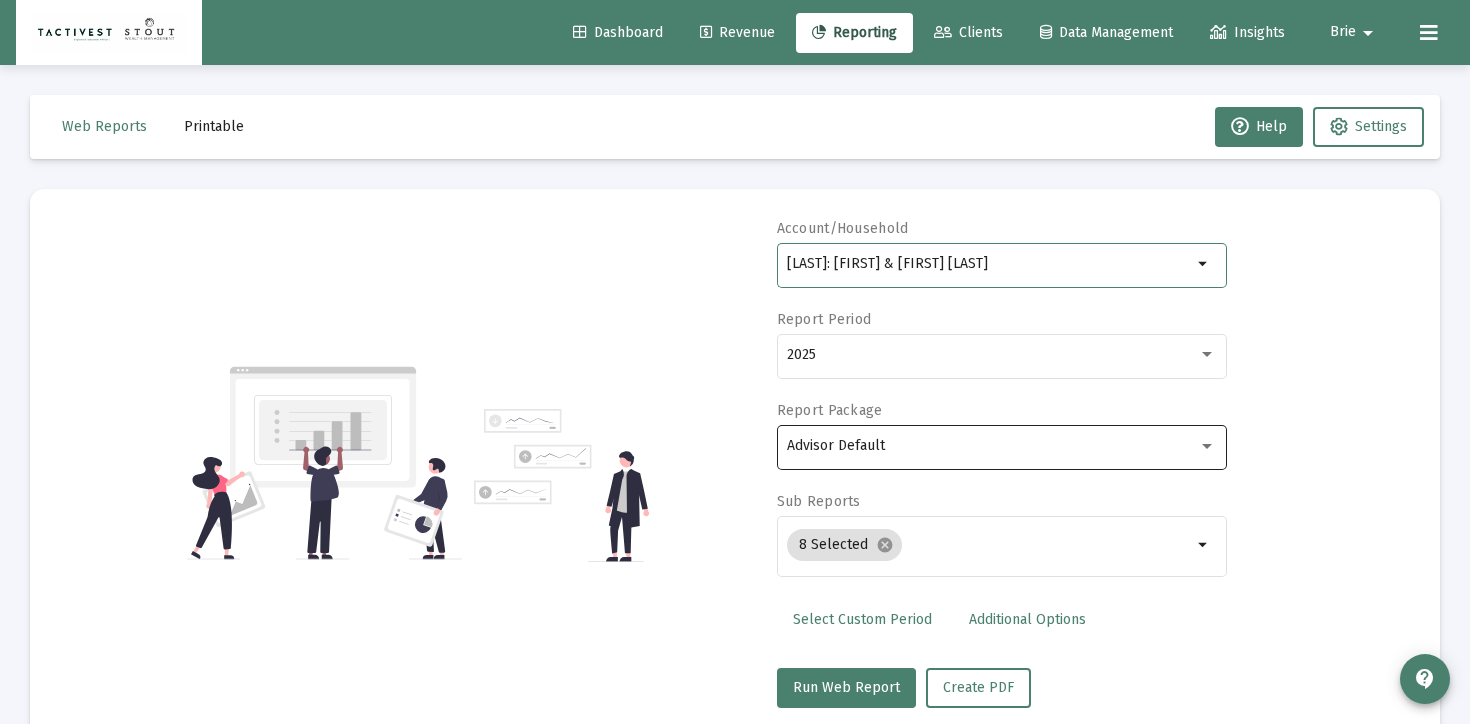 click on "Advisor Default" at bounding box center (992, 446) 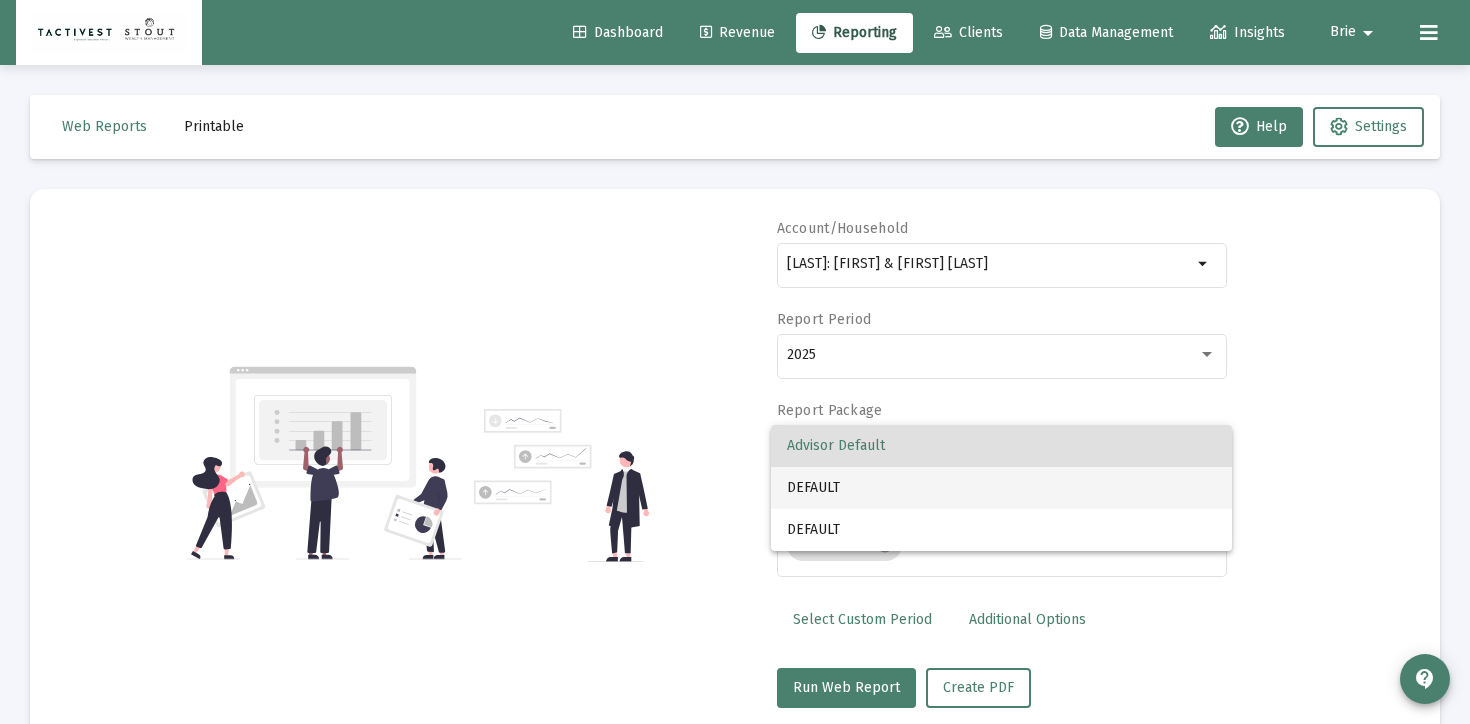 click on "DEFAULT" at bounding box center [1001, 488] 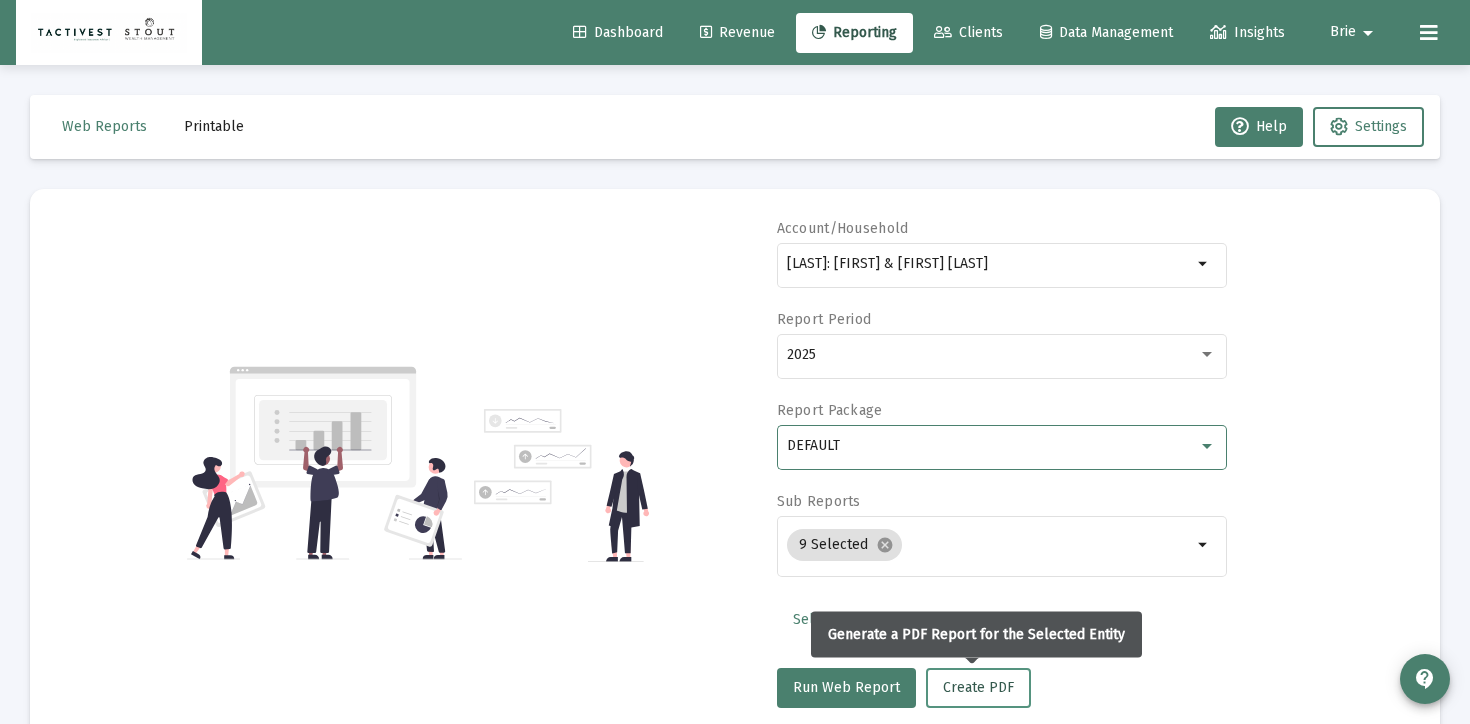 click on "Create PDF" at bounding box center (978, 687) 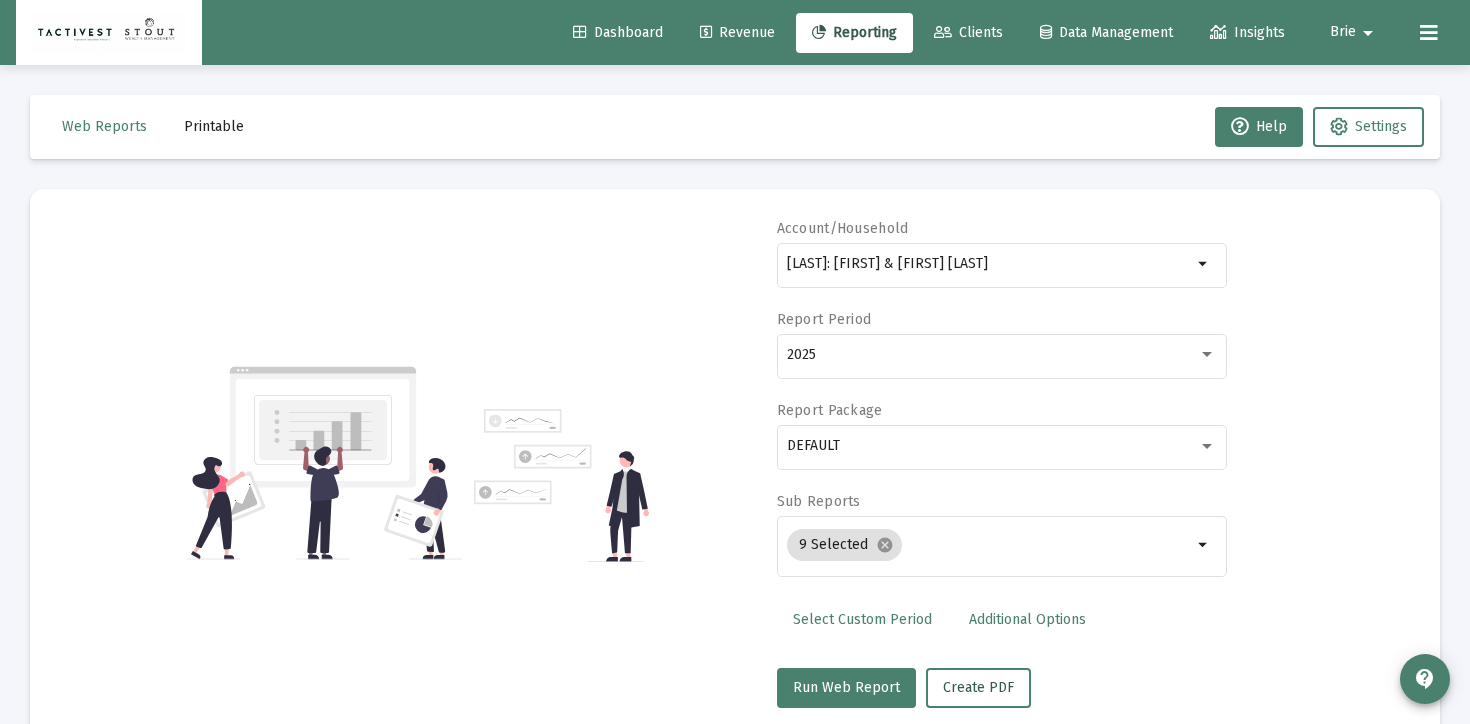 type 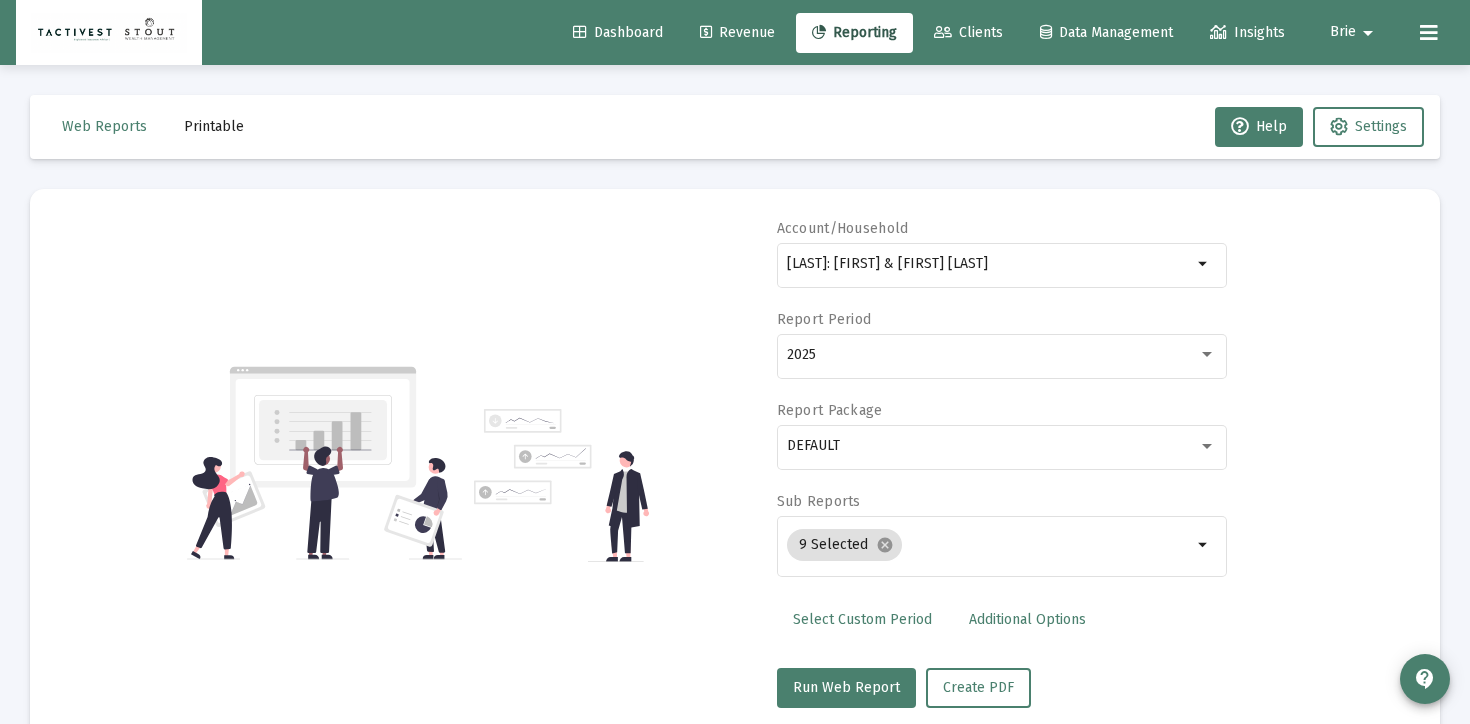 click on "Printable" at bounding box center (104, 126) 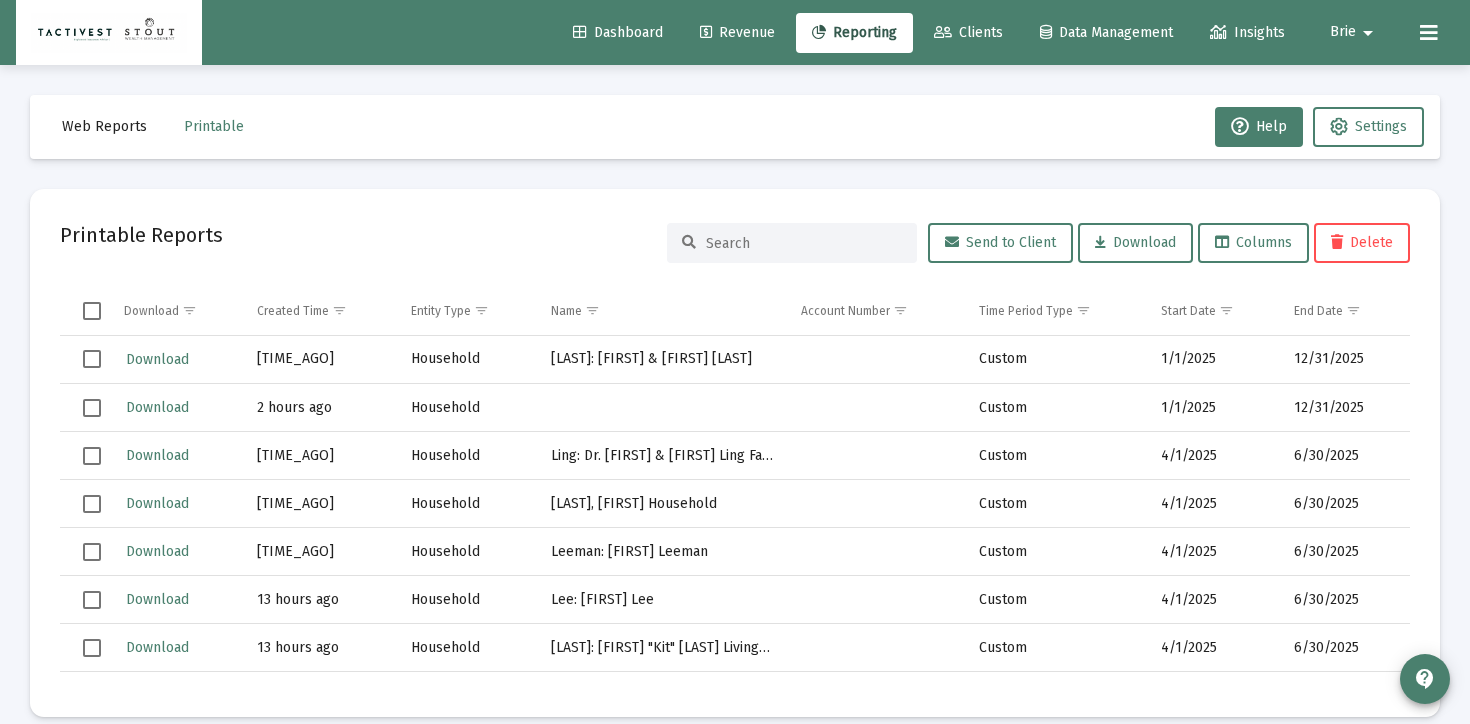 click at bounding box center (92, 408) 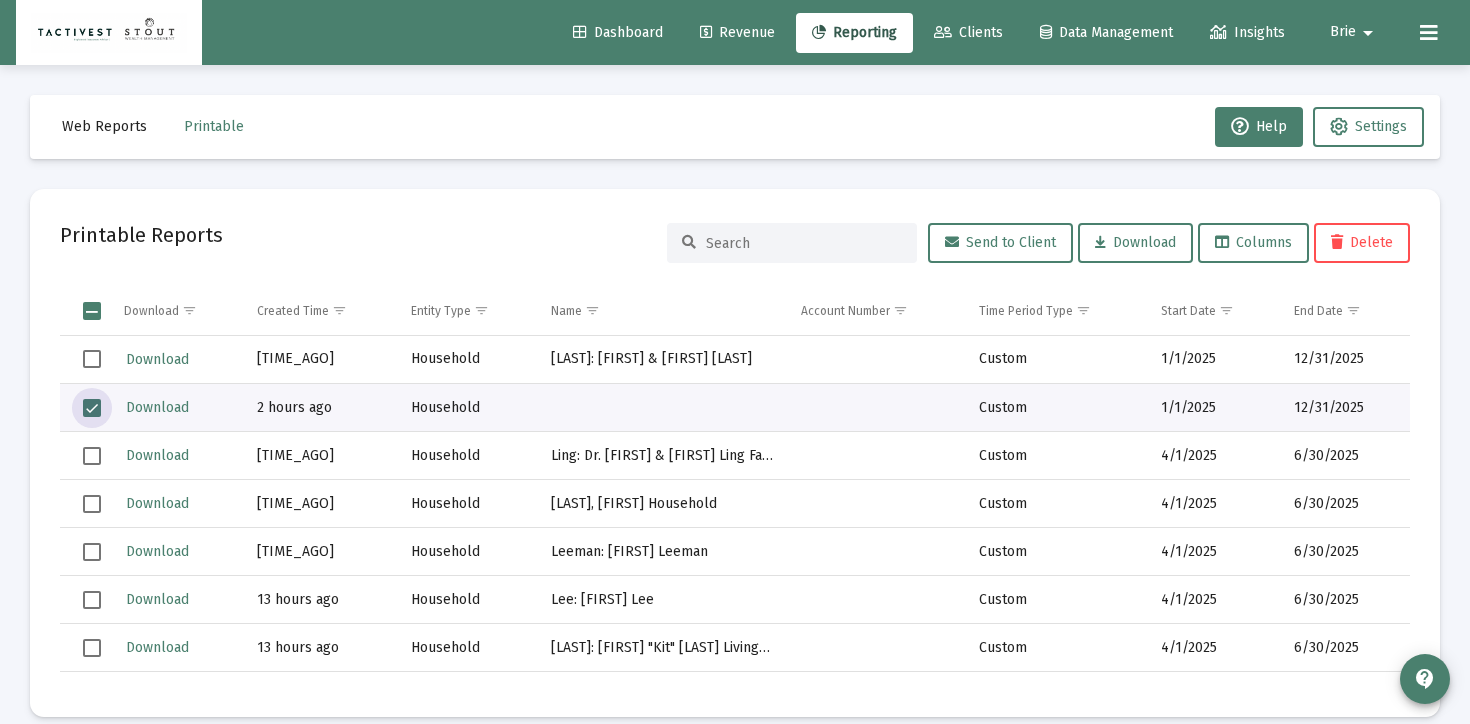 click on "Delete" at bounding box center (1362, 242) 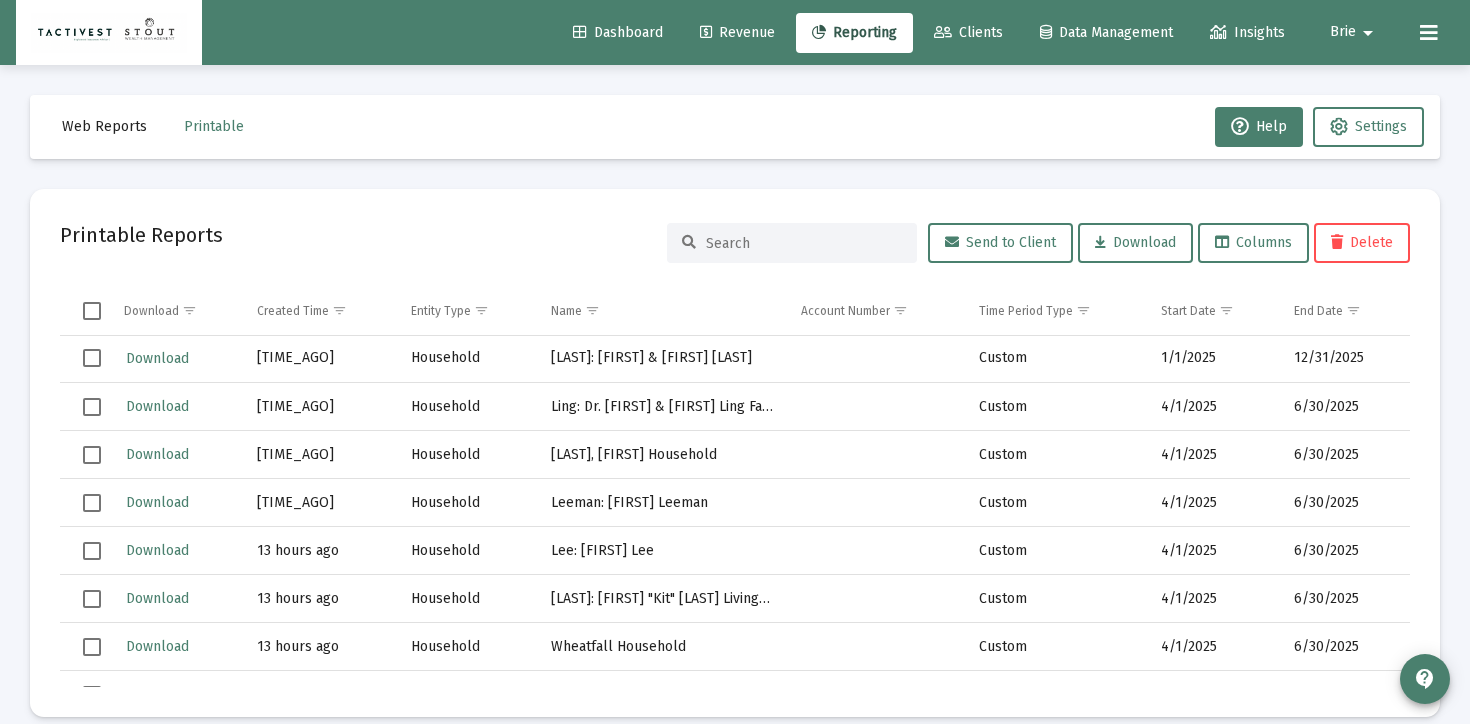 scroll, scrollTop: 0, scrollLeft: 0, axis: both 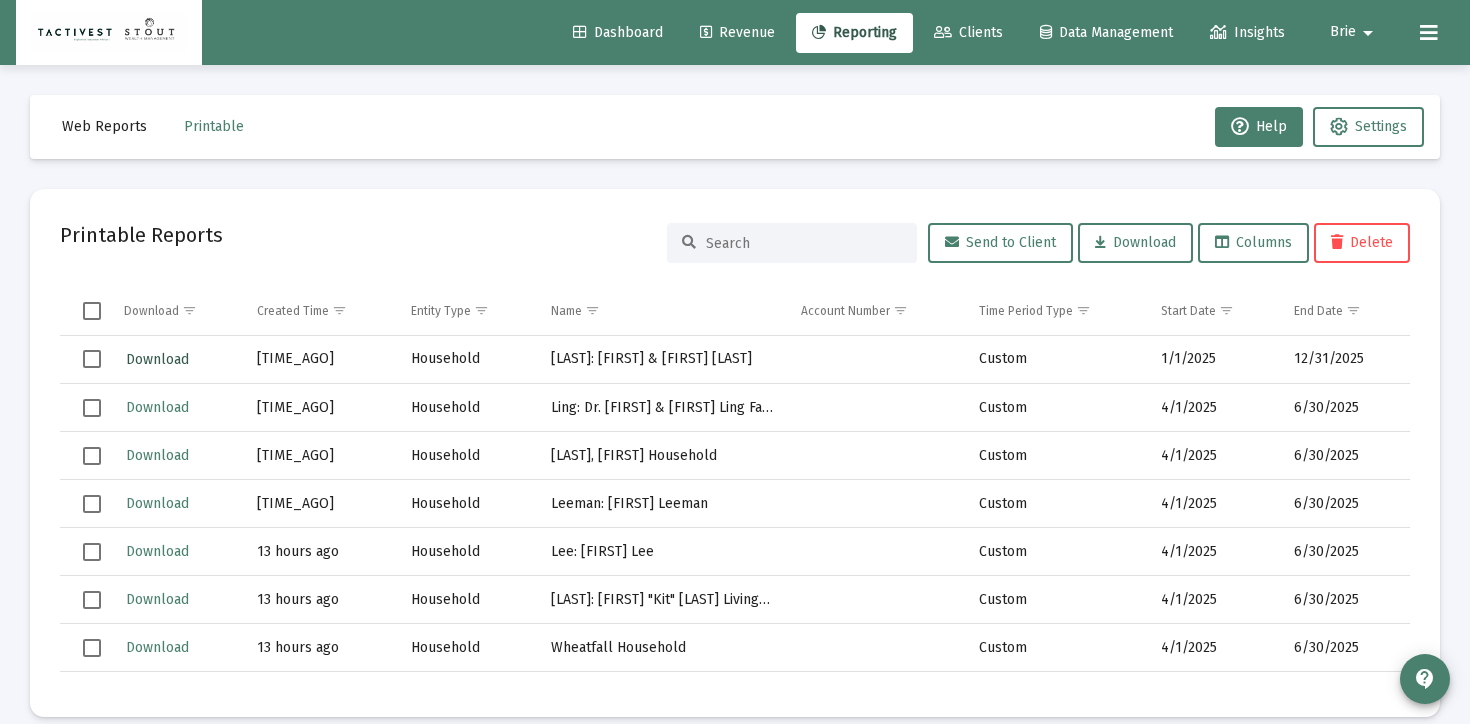 click on "Download" at bounding box center (157, 359) 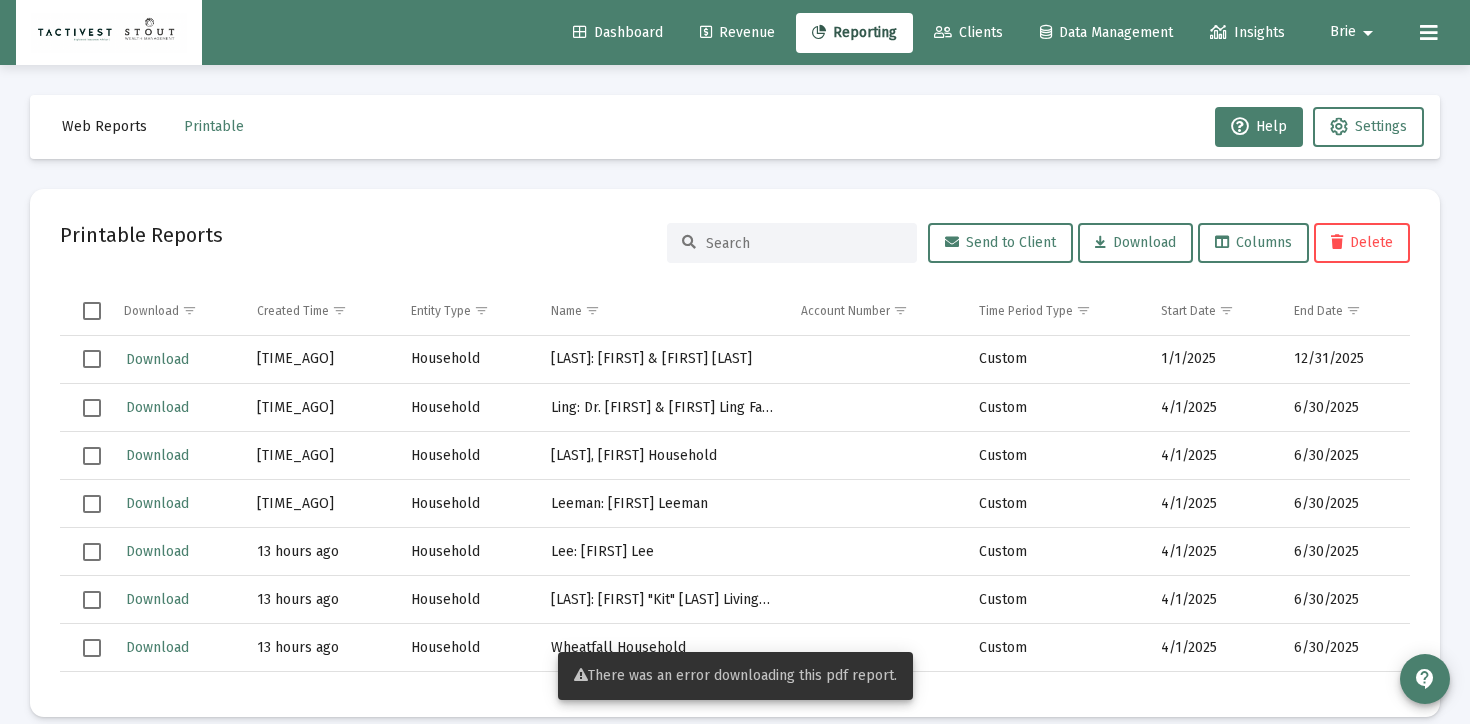 click on "Clients" at bounding box center [968, 32] 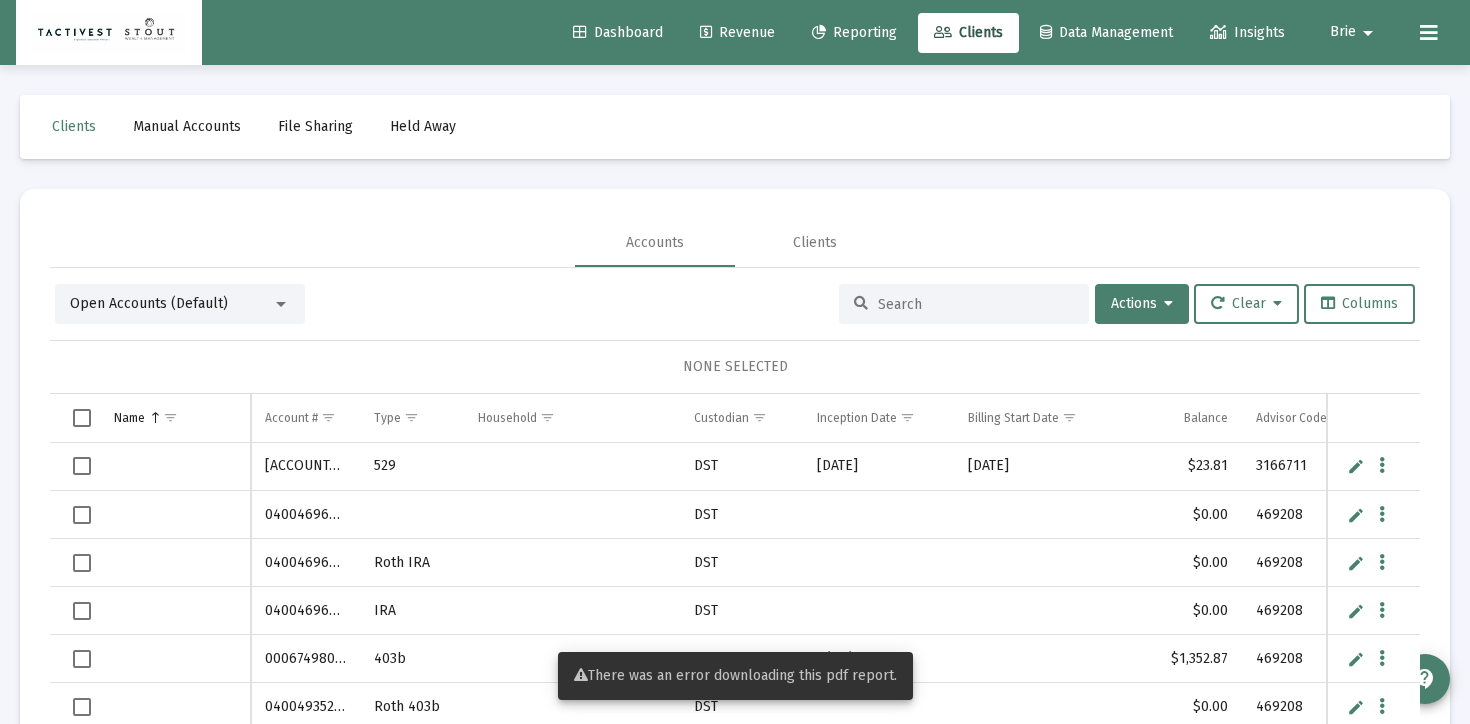 click on "Open Accounts (Default) Actions Clear Columns NONE SELECTED Name Name Account # Type Household Custodian Inception Date Billing Start Date Balance Advisor Code Fee Structure(s) Splitter(s) Billing Group 04004696232 DST $0.00 469208 04004696226 Roth IRA DST $0.00 469208 04004696234 IRA DST $0.00 469208 00067498067 403b DST 3/31/2025 $1,352.87 469208 04004935233 Roth 403b DST $0.00 469208 04004935825 Roth 403b DST $0.00 469208 13711Freeway LLC 19610746 Corporation [NAME] Schwab 8/9/2022 8/9/2022 $13,471,558.78 8025141, 8481777 0.50% Andrew - 90% [NAME] Co Alicaway, Edgardo 26855118 Trust Alicaway Household Schwab 12/31/2019 12/31/2019 $4,224.27 8083292, 8363348, VG9 1.00% Everest - 100% Alicaway Household 17217260 SEP IRA" at bounding box center (735, 531) 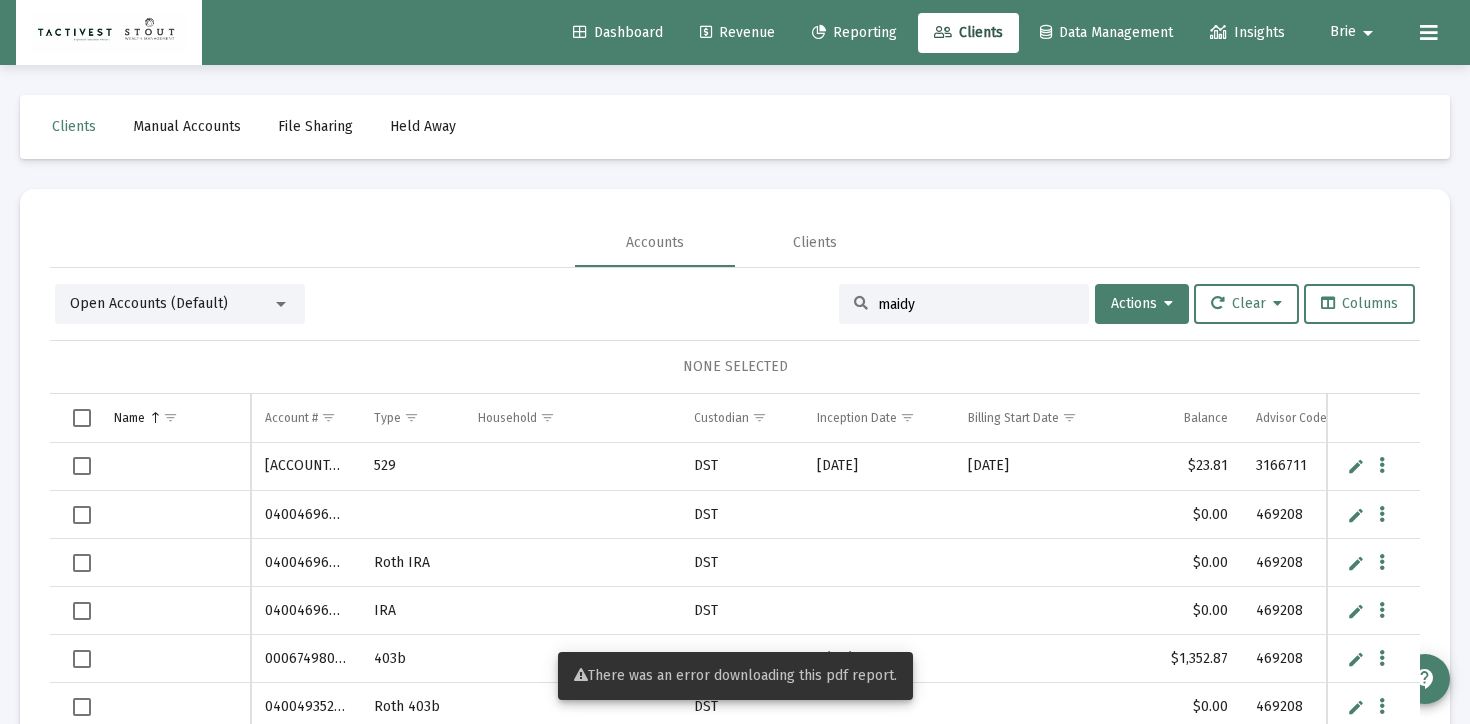 type on "maidy" 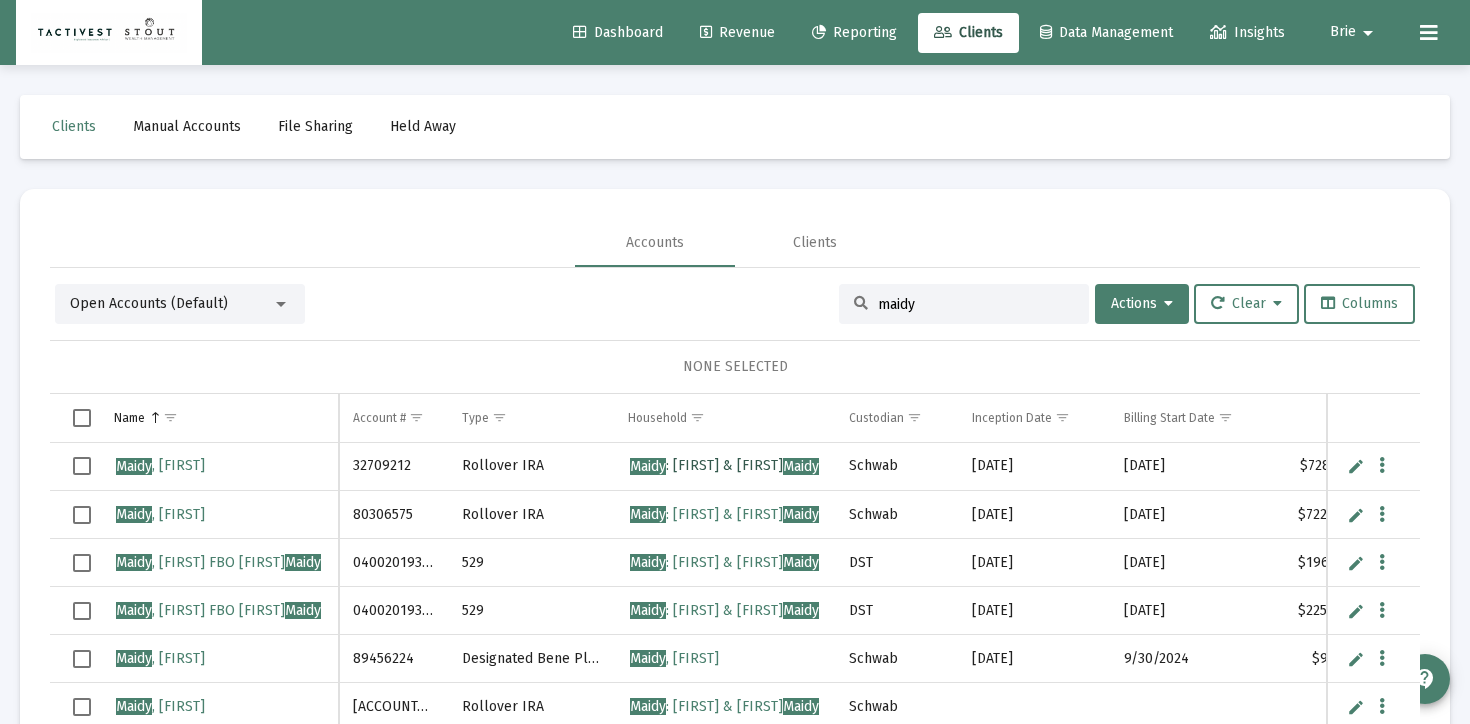 click on "[LAST] : [FIRST] & [FIRST] [LAST]" at bounding box center (724, 465) 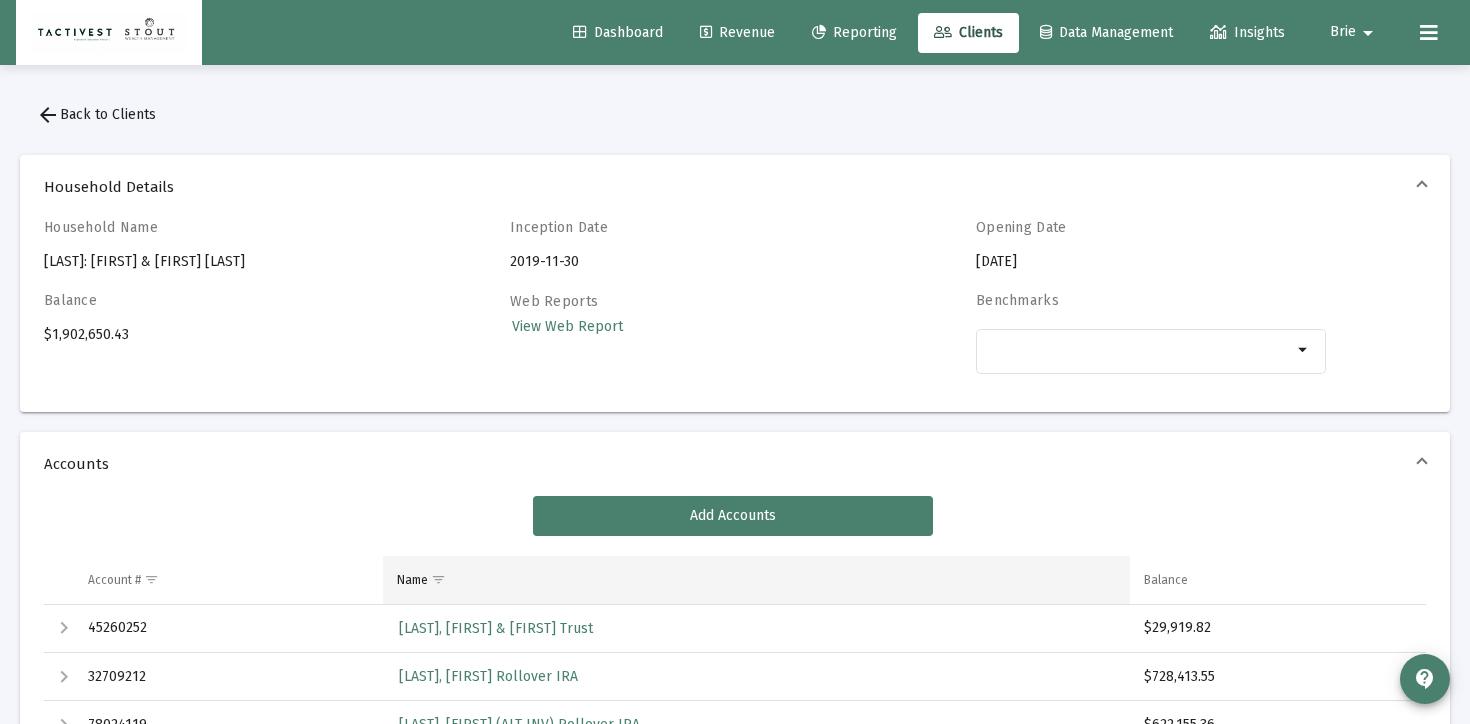 scroll, scrollTop: 1229, scrollLeft: 0, axis: vertical 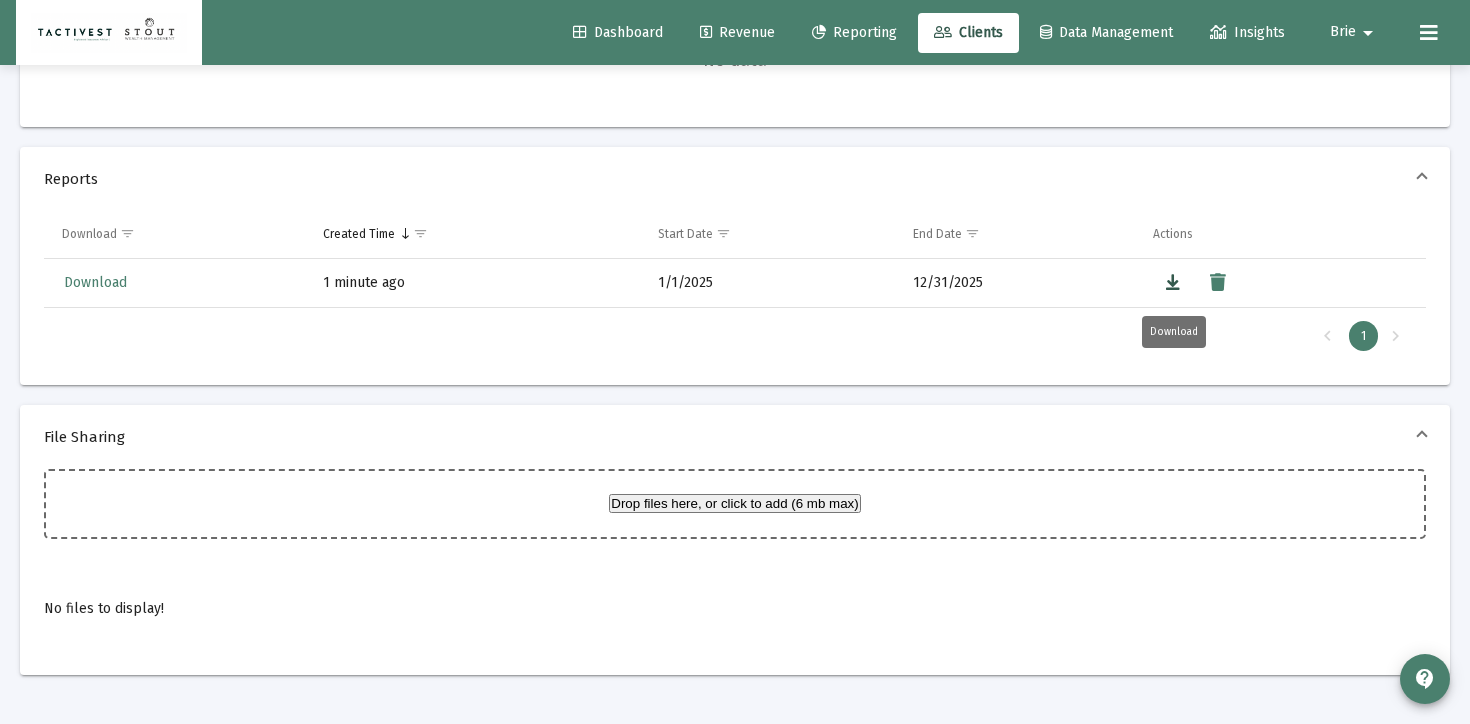 click at bounding box center (1173, 283) 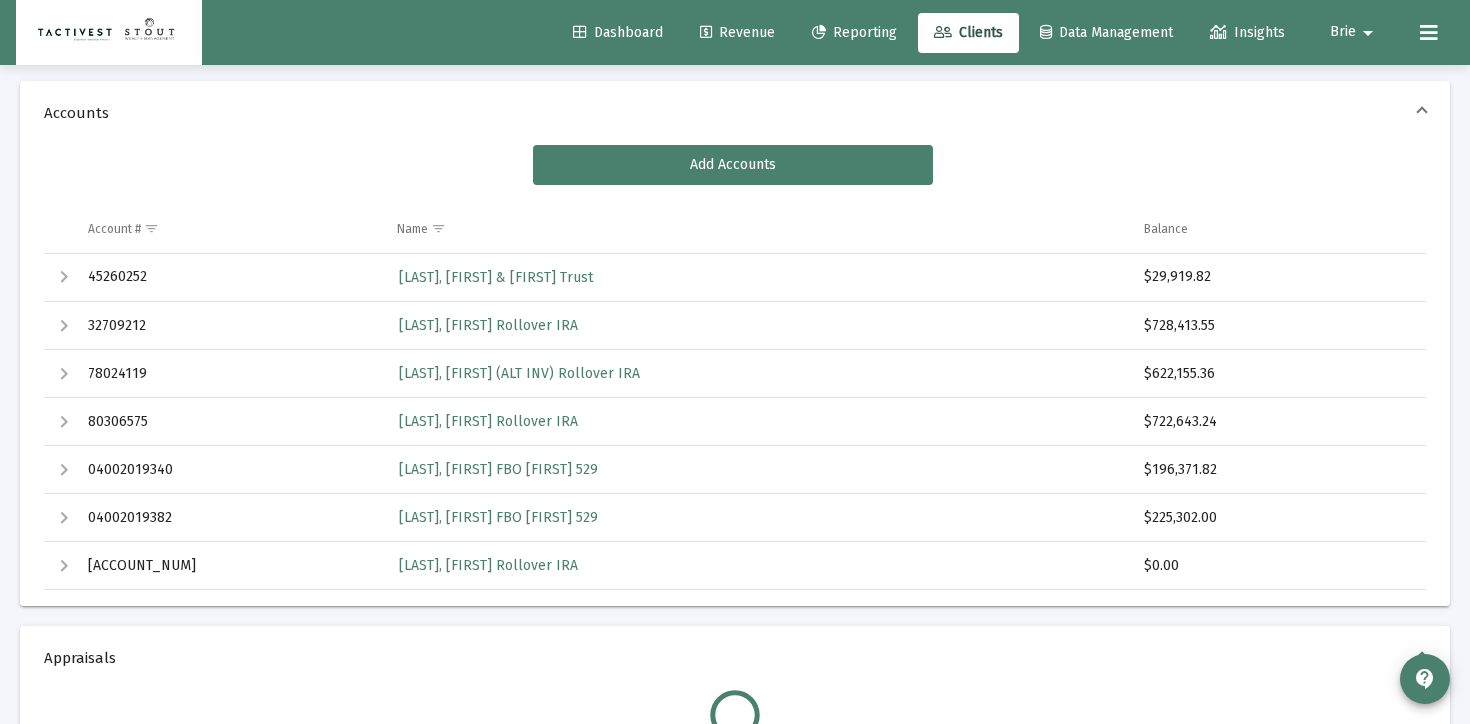 scroll, scrollTop: 332, scrollLeft: 0, axis: vertical 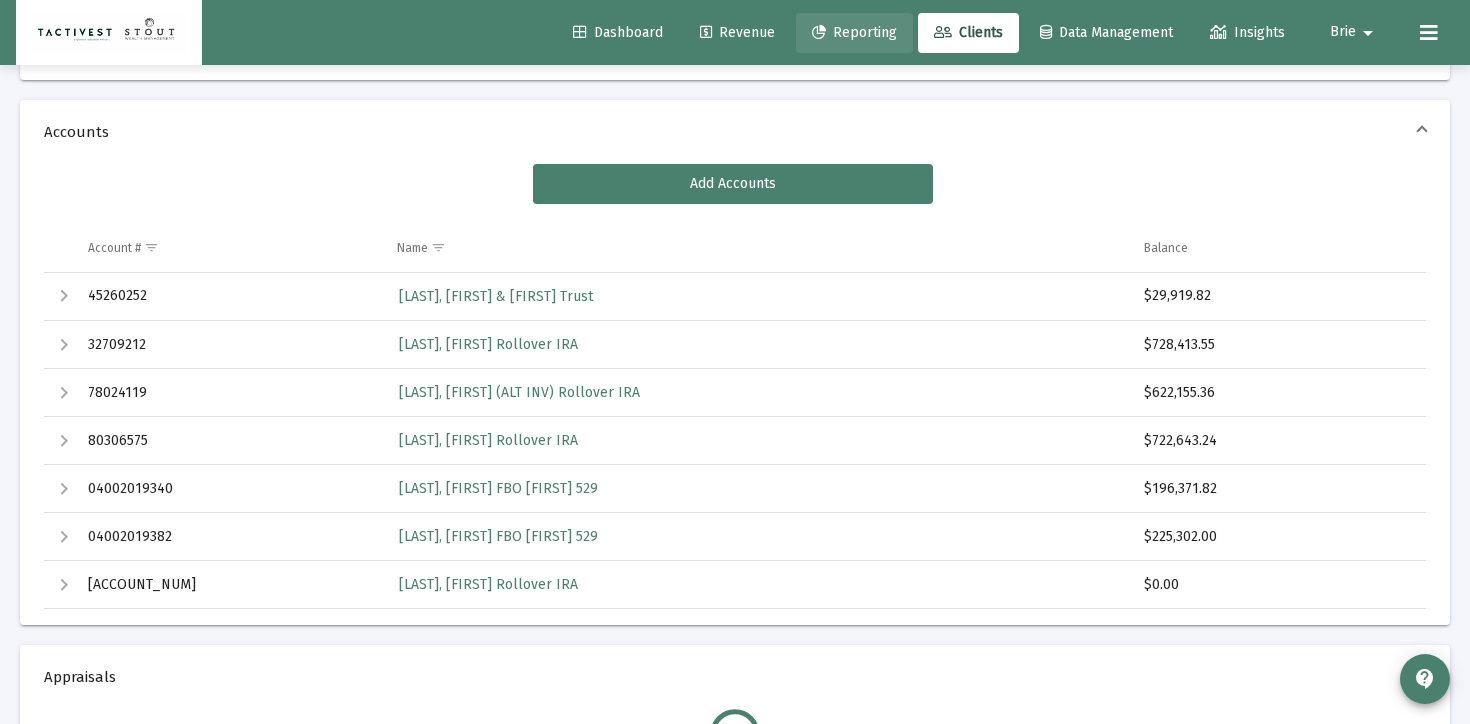 click on "Reporting" at bounding box center (854, 33) 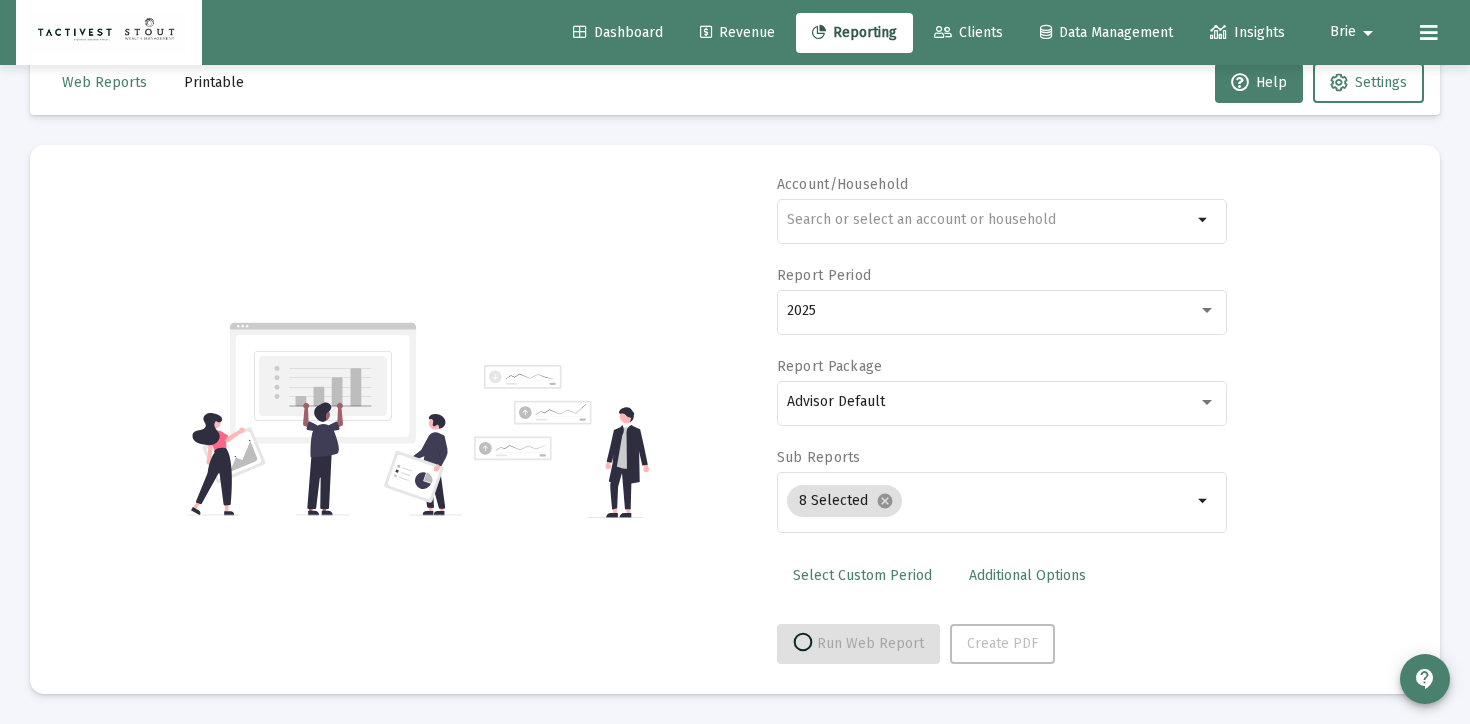 scroll, scrollTop: 43, scrollLeft: 0, axis: vertical 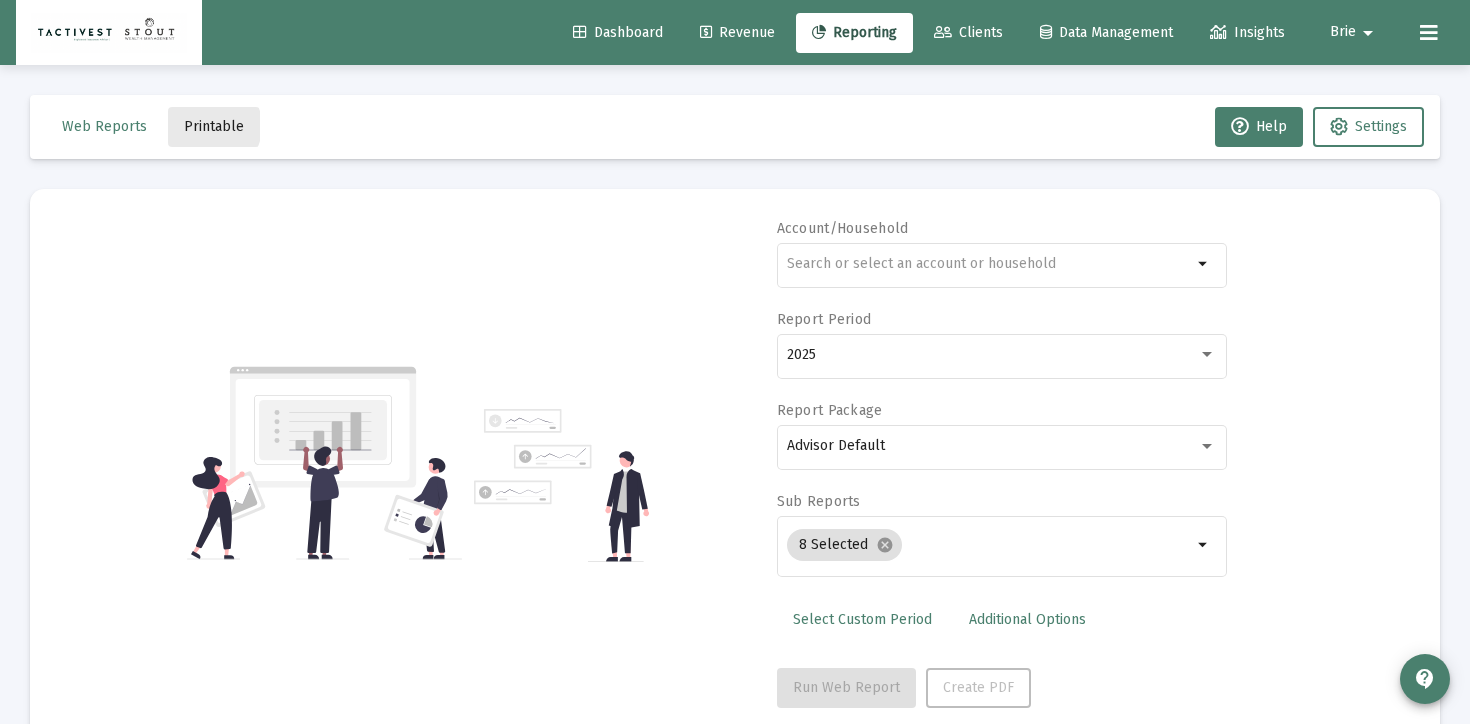 click on "Printable" at bounding box center (214, 126) 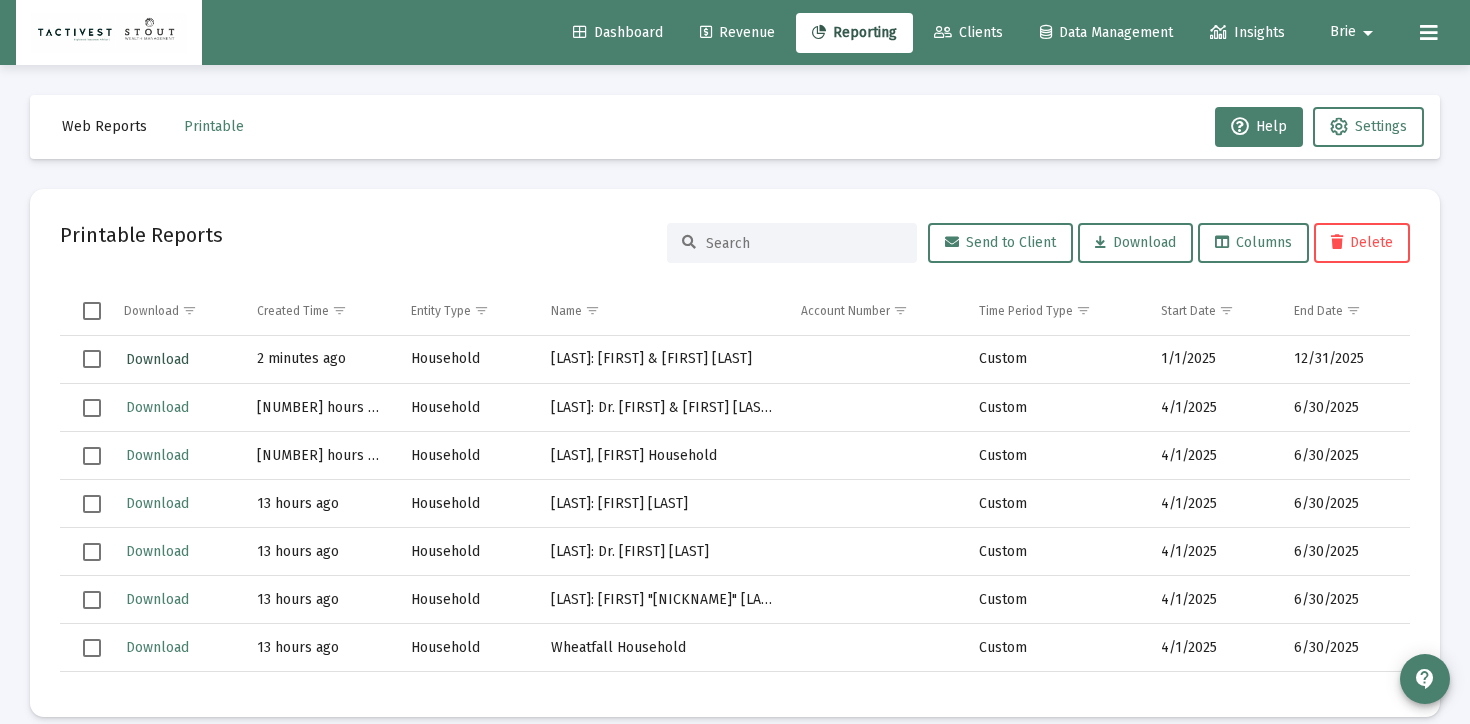 click on "Download" at bounding box center (157, 359) 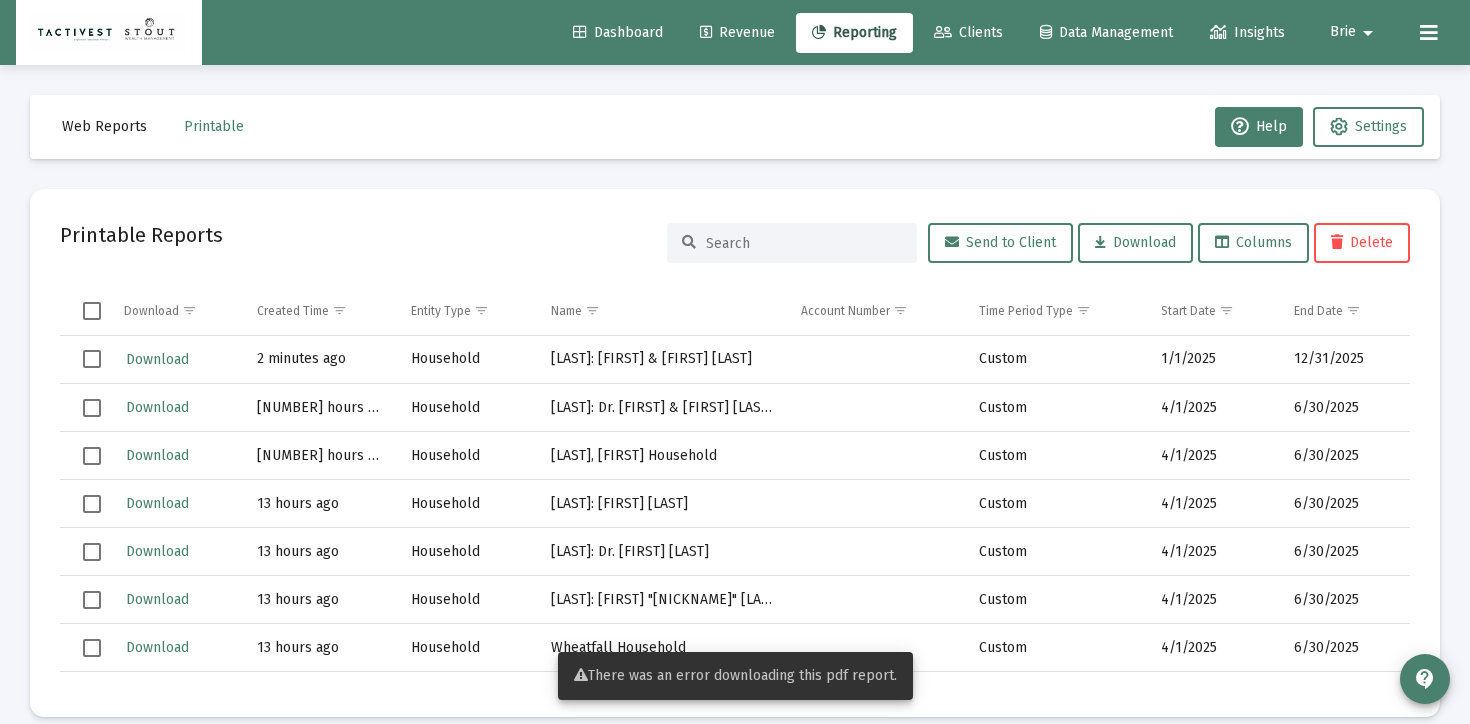 click at bounding box center (92, 359) 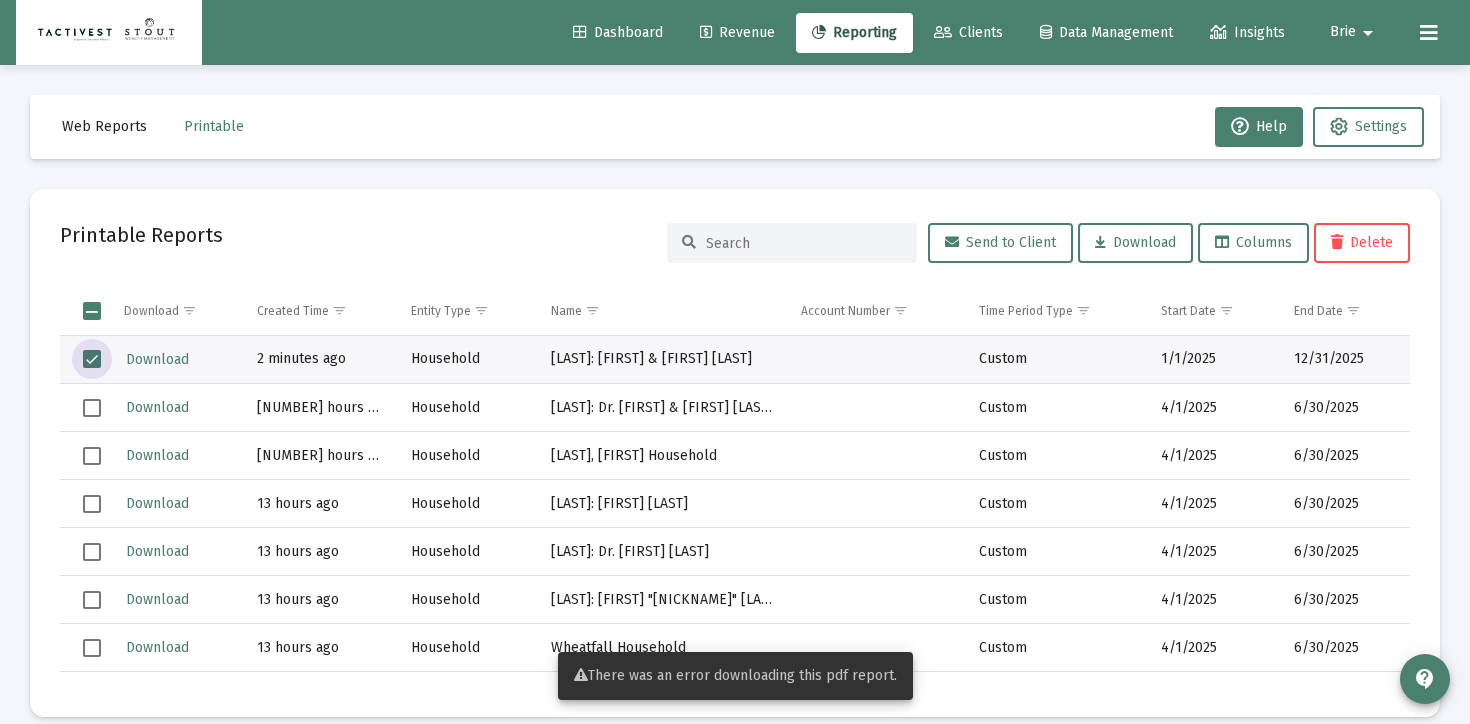 click on "Delete" at bounding box center [1362, 242] 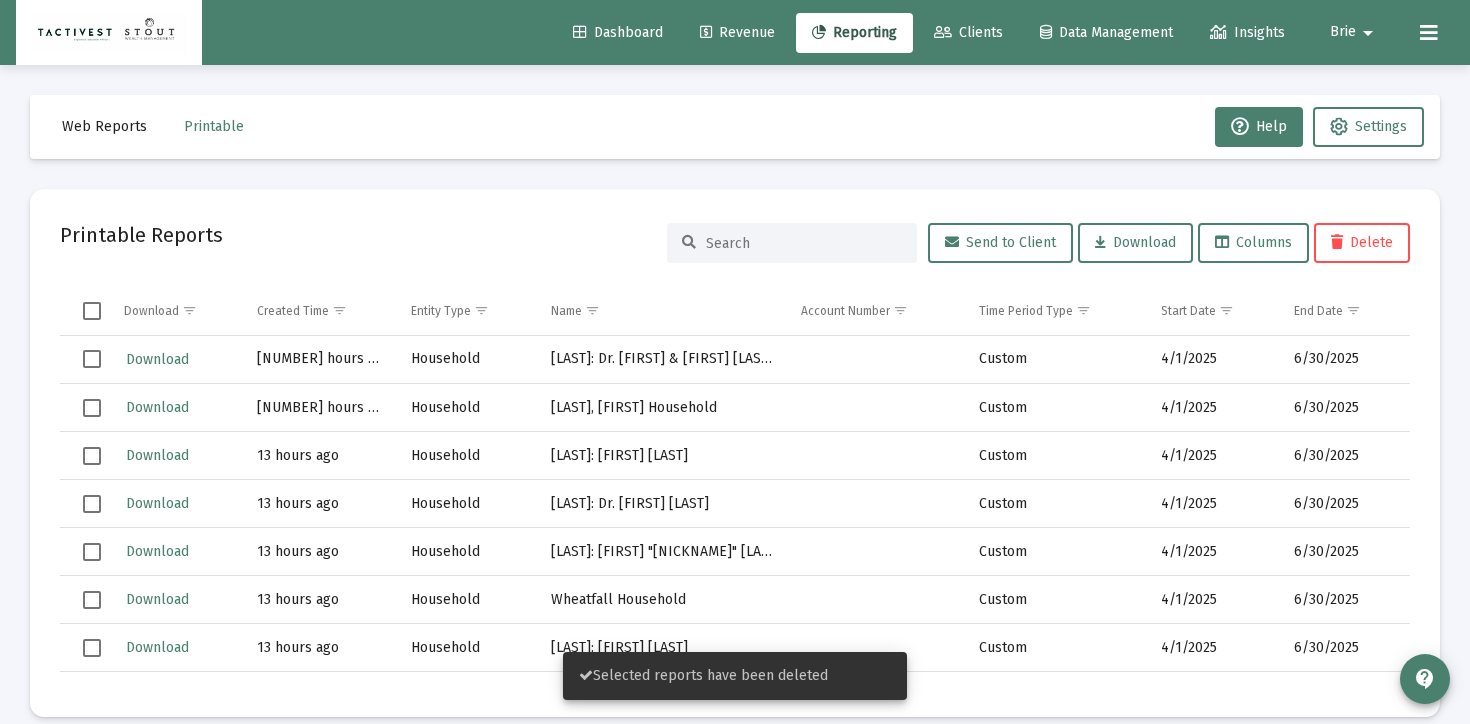 click on "Revenue" at bounding box center [737, 32] 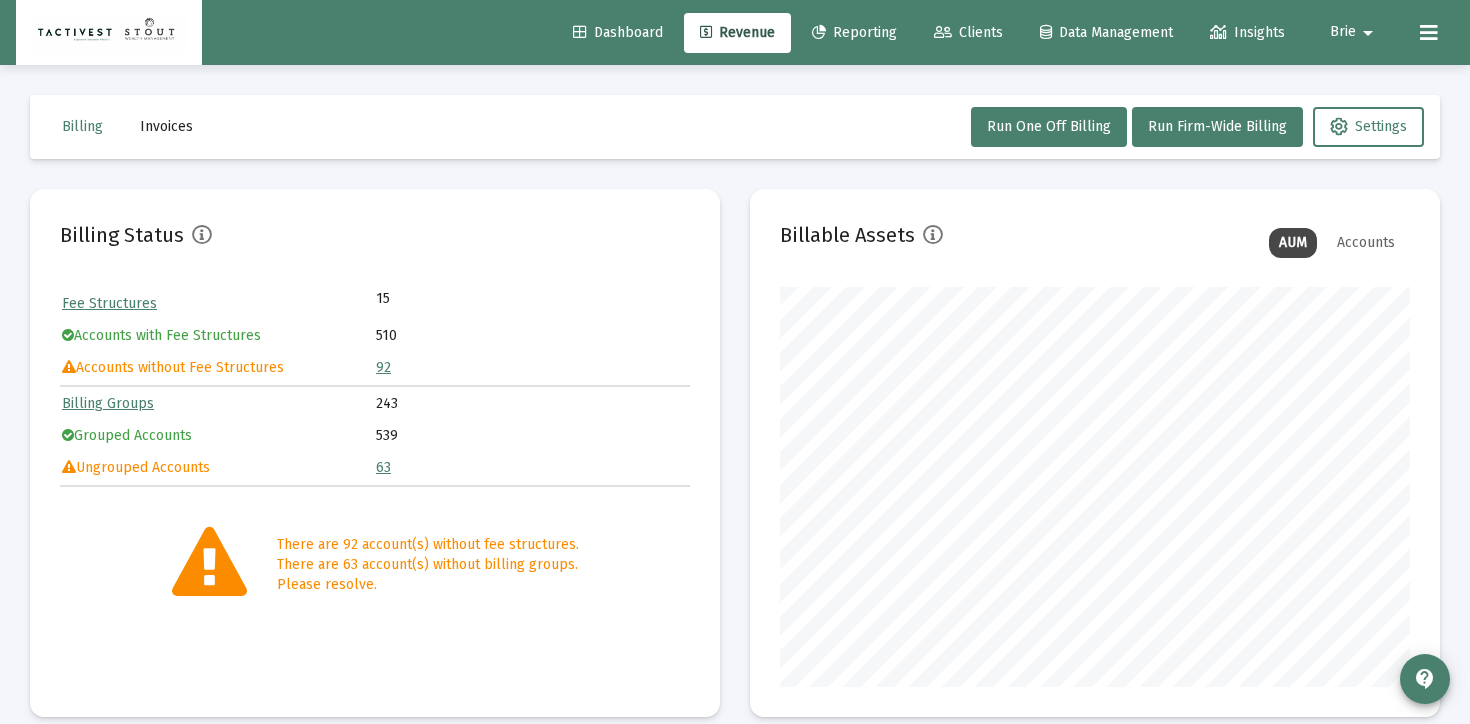 scroll, scrollTop: 999600, scrollLeft: 999370, axis: both 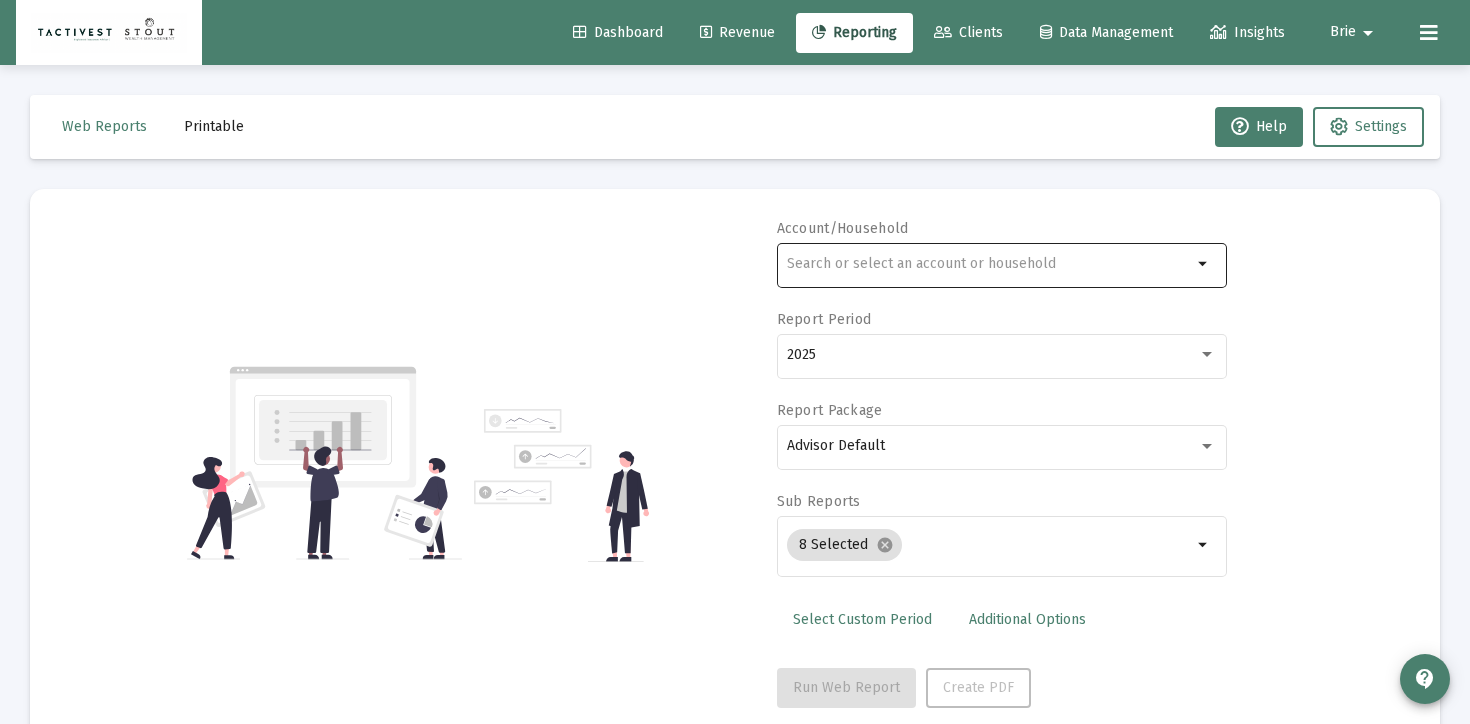 click at bounding box center (989, 264) 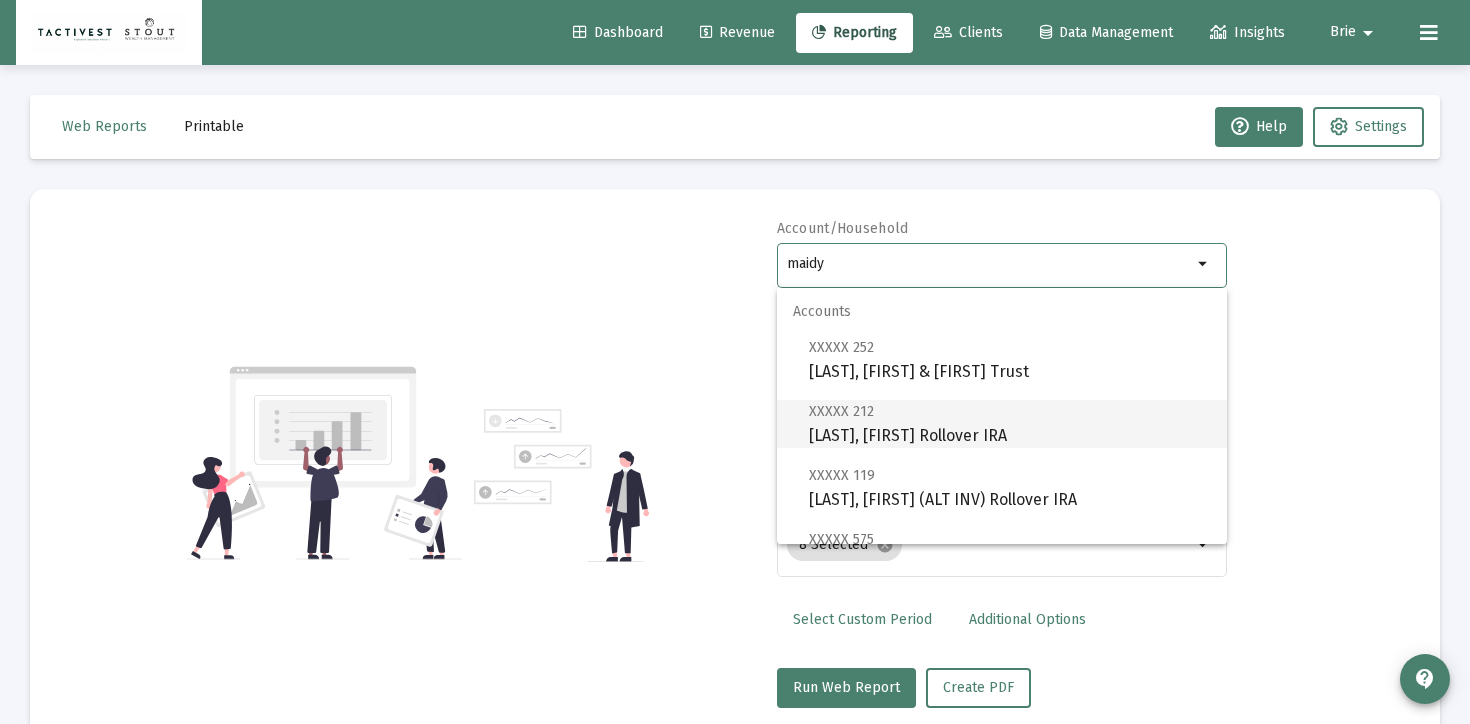 scroll, scrollTop: 448, scrollLeft: 0, axis: vertical 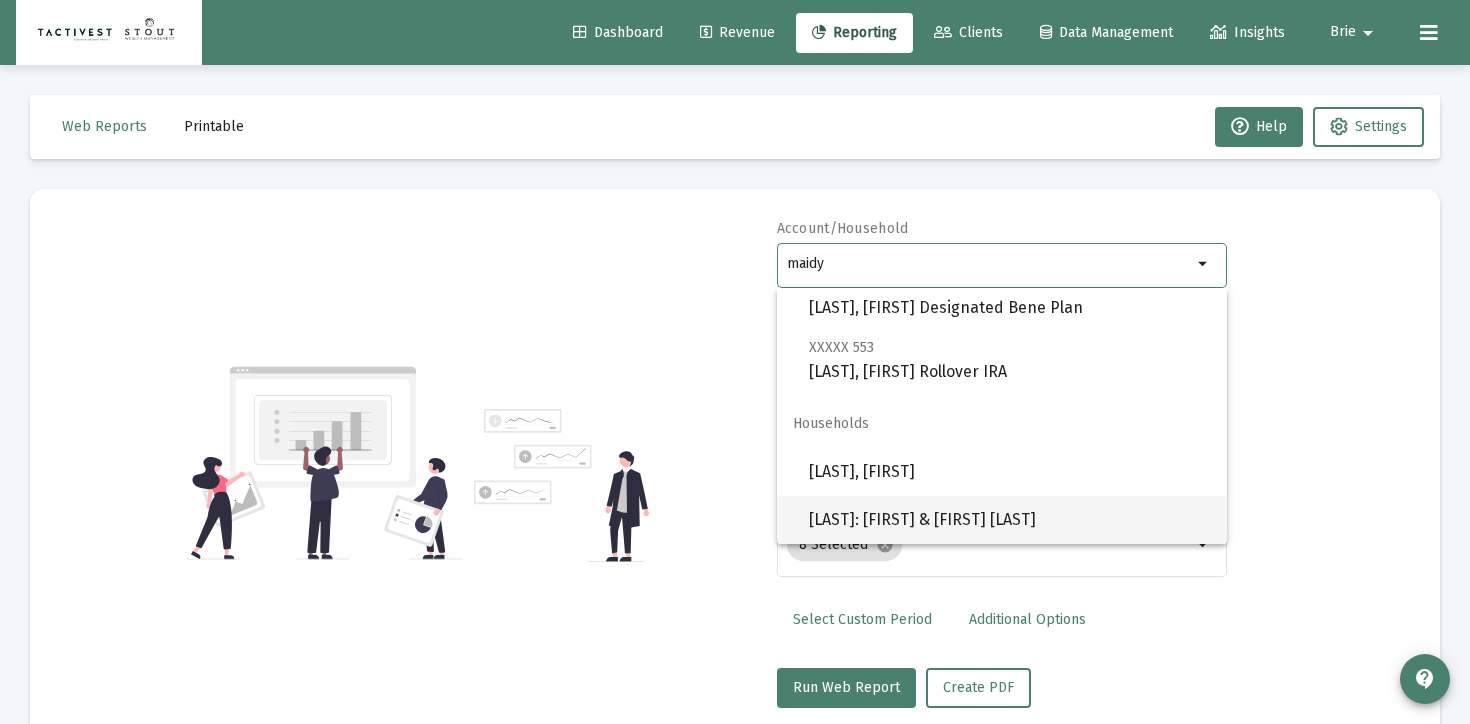 type on "maidy" 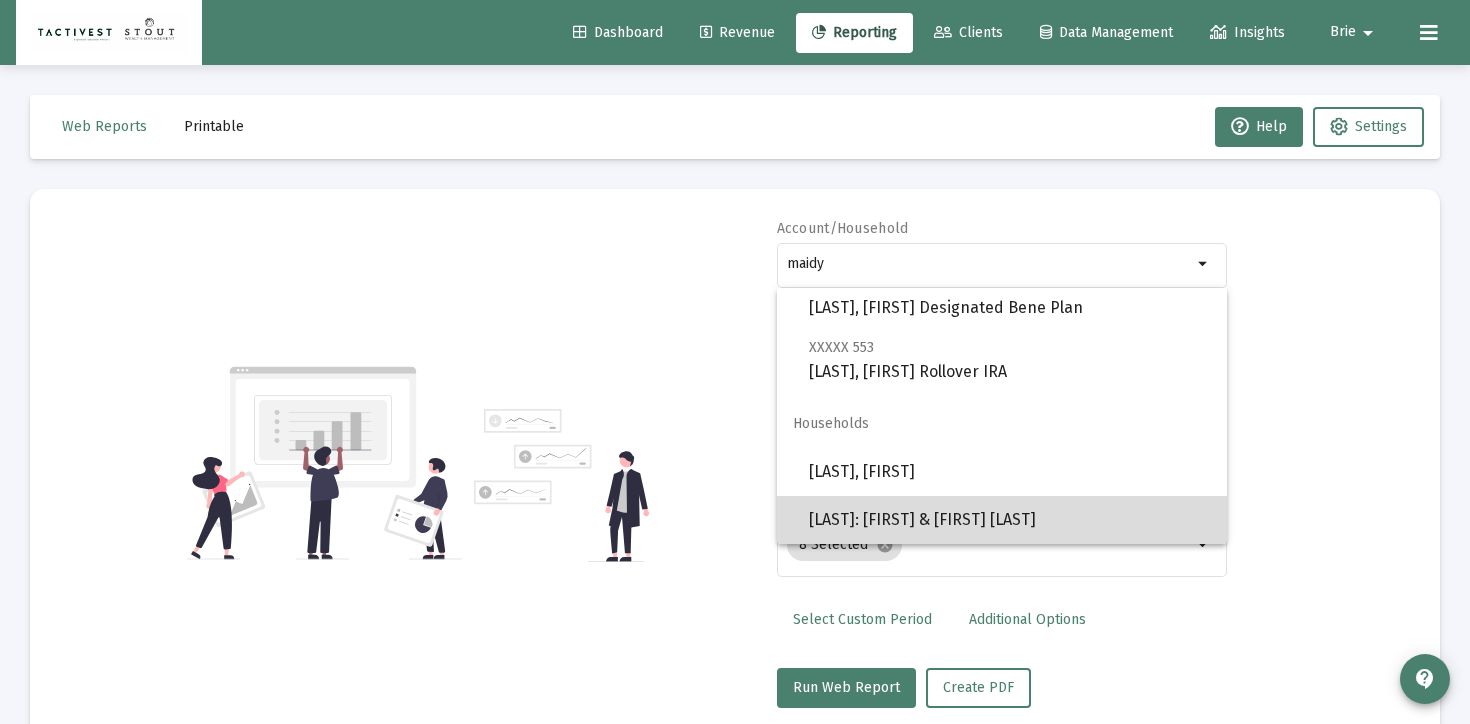 click on "[LAST]: [FIRST] & [FIRST] [LAST]" at bounding box center [1010, 520] 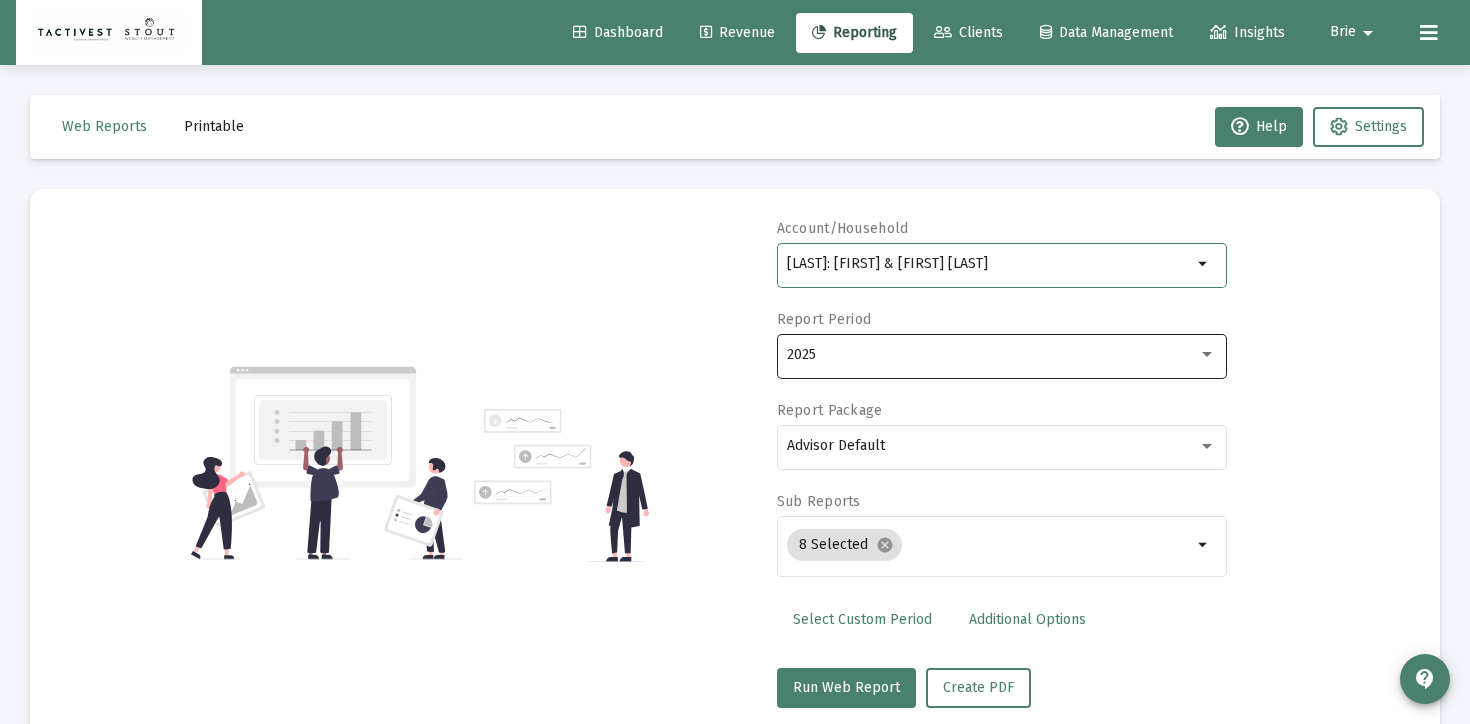 click on "2025" at bounding box center (992, 355) 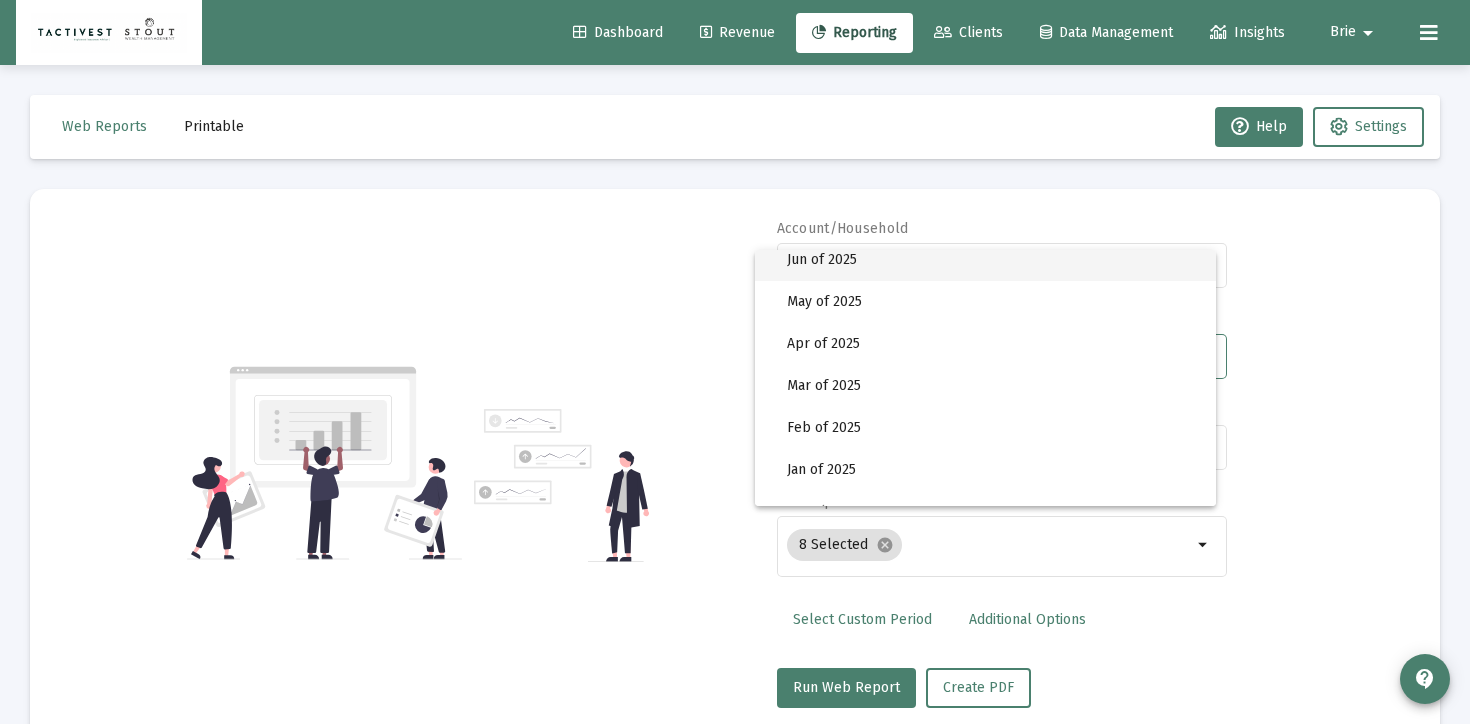 scroll, scrollTop: 668, scrollLeft: 0, axis: vertical 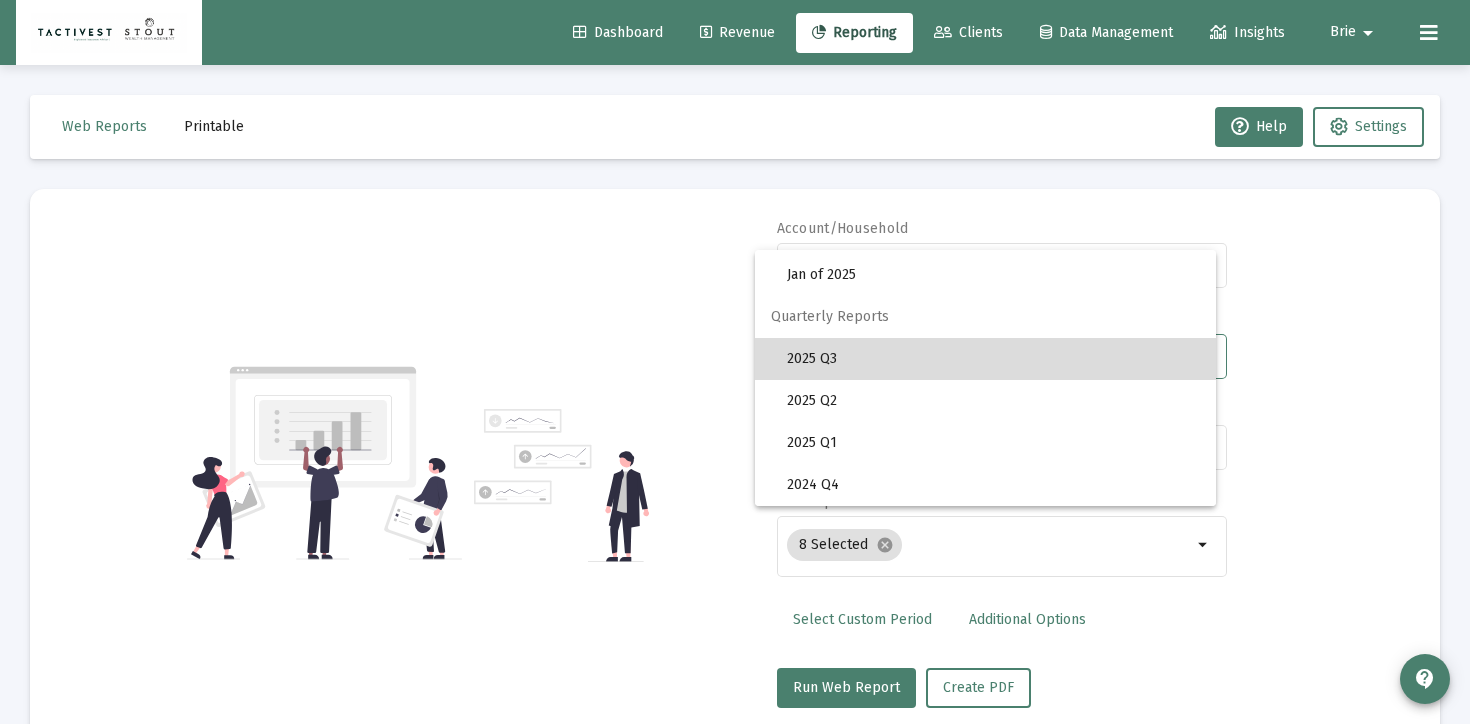 click on "2025 Q3" at bounding box center [993, 359] 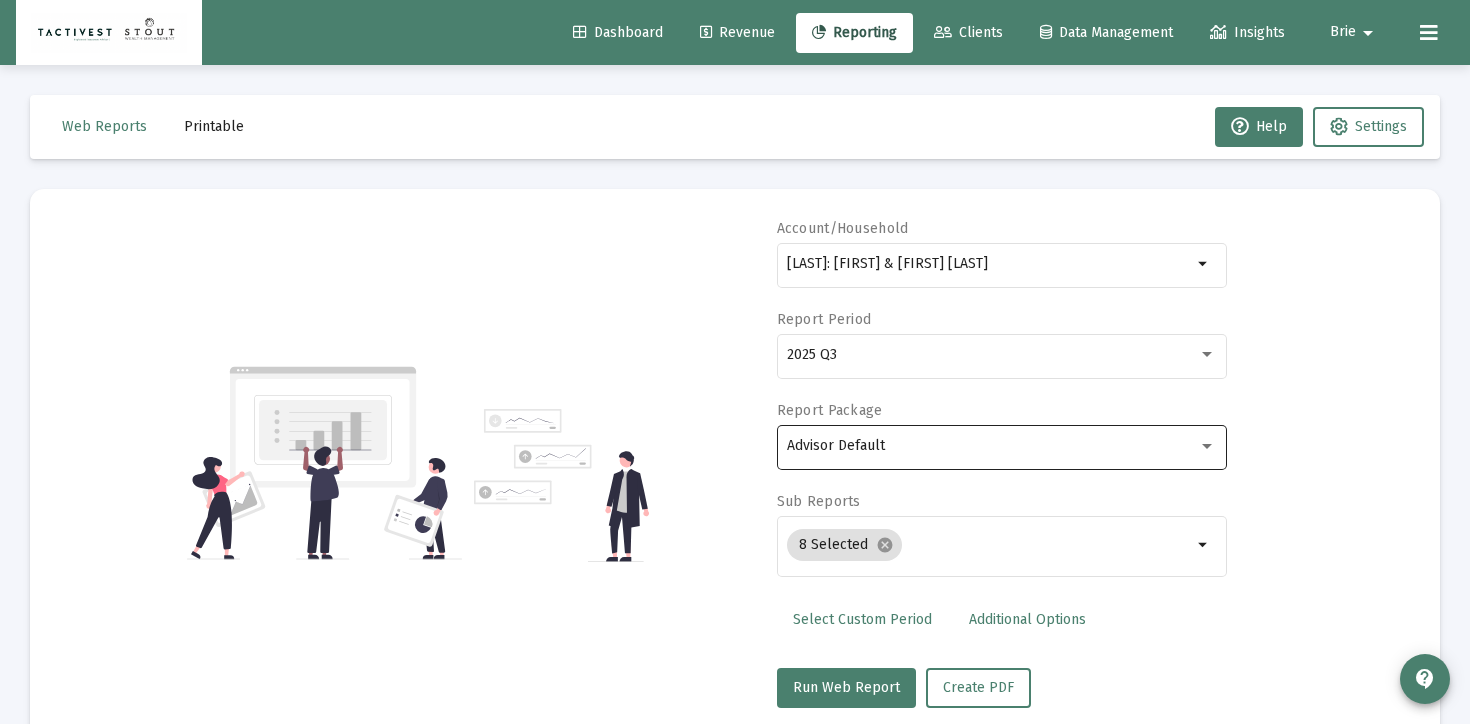 click on "Advisor Default" at bounding box center [1001, 445] 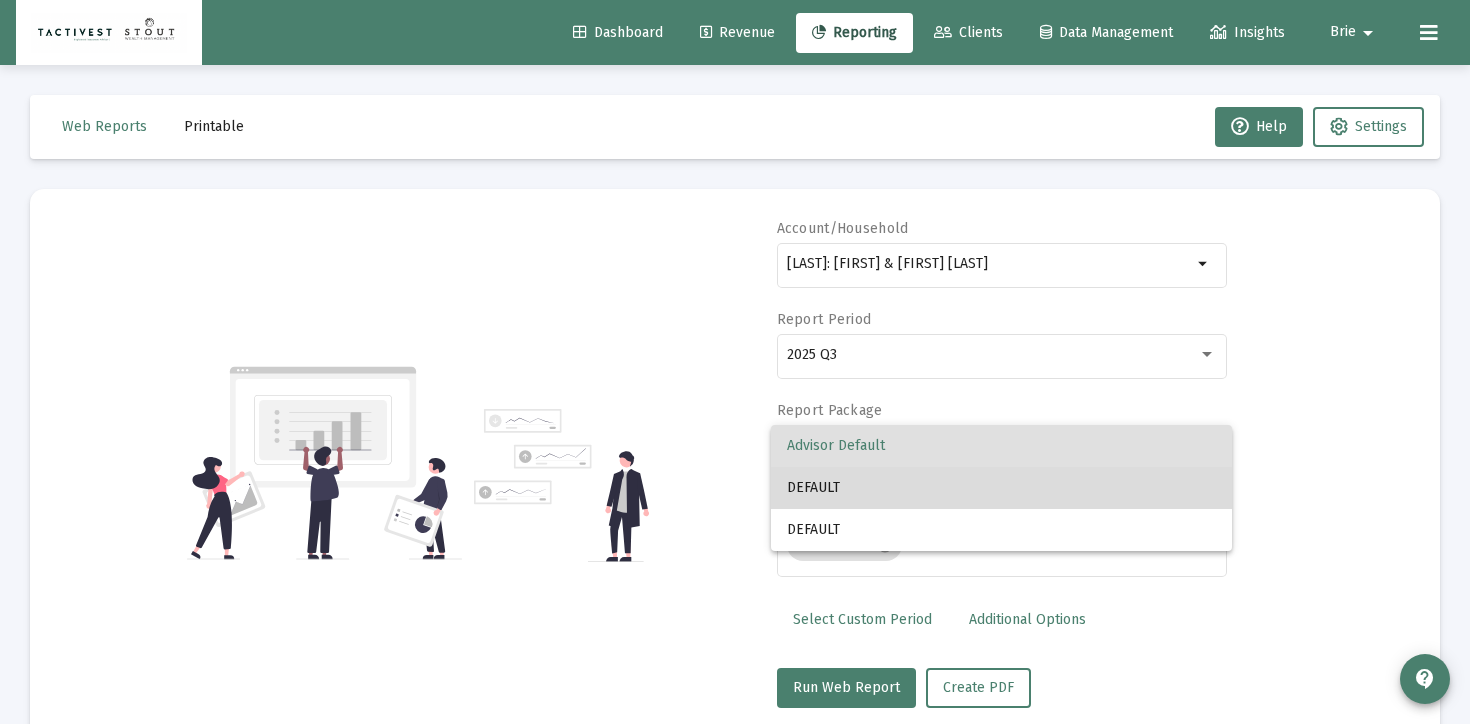 click on "DEFAULT" at bounding box center (1001, 488) 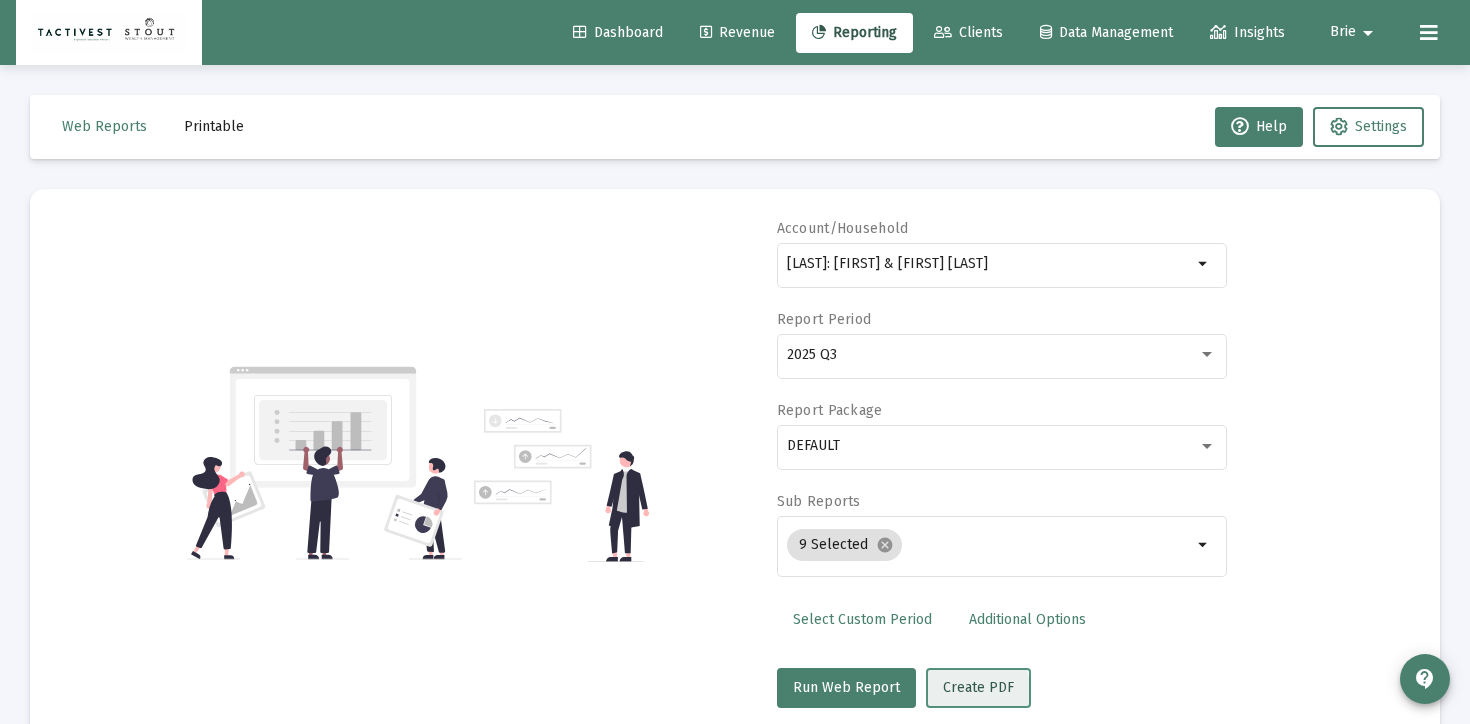 click on "Create PDF" at bounding box center (978, 687) 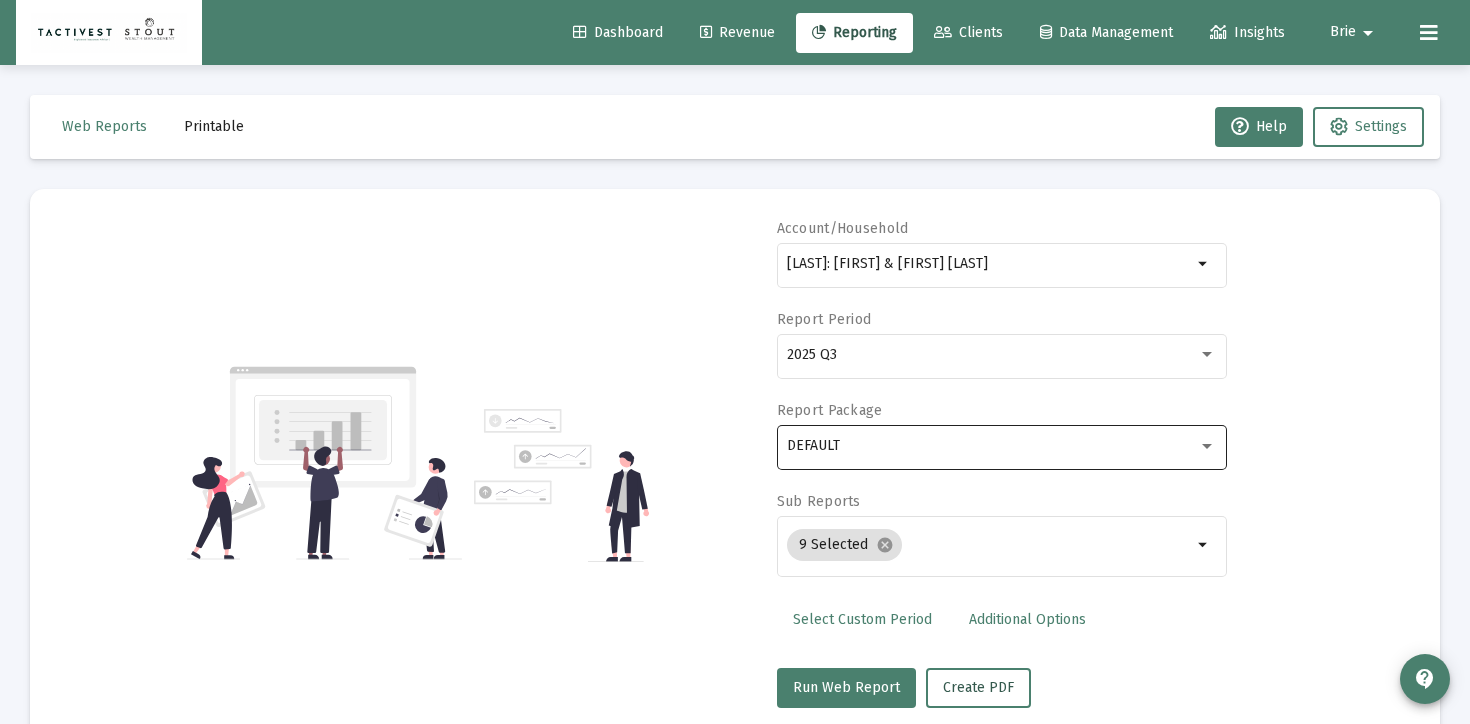 type 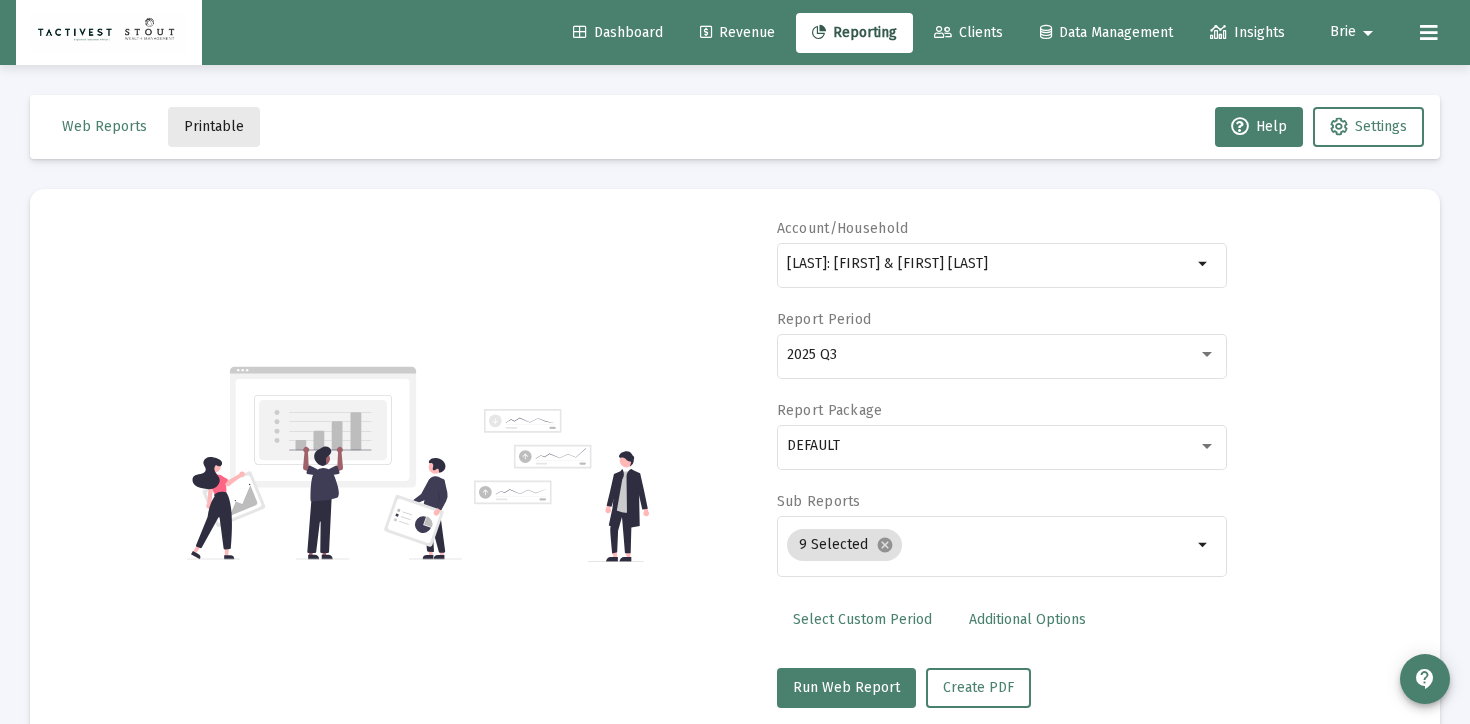 click on "Printable" at bounding box center [214, 126] 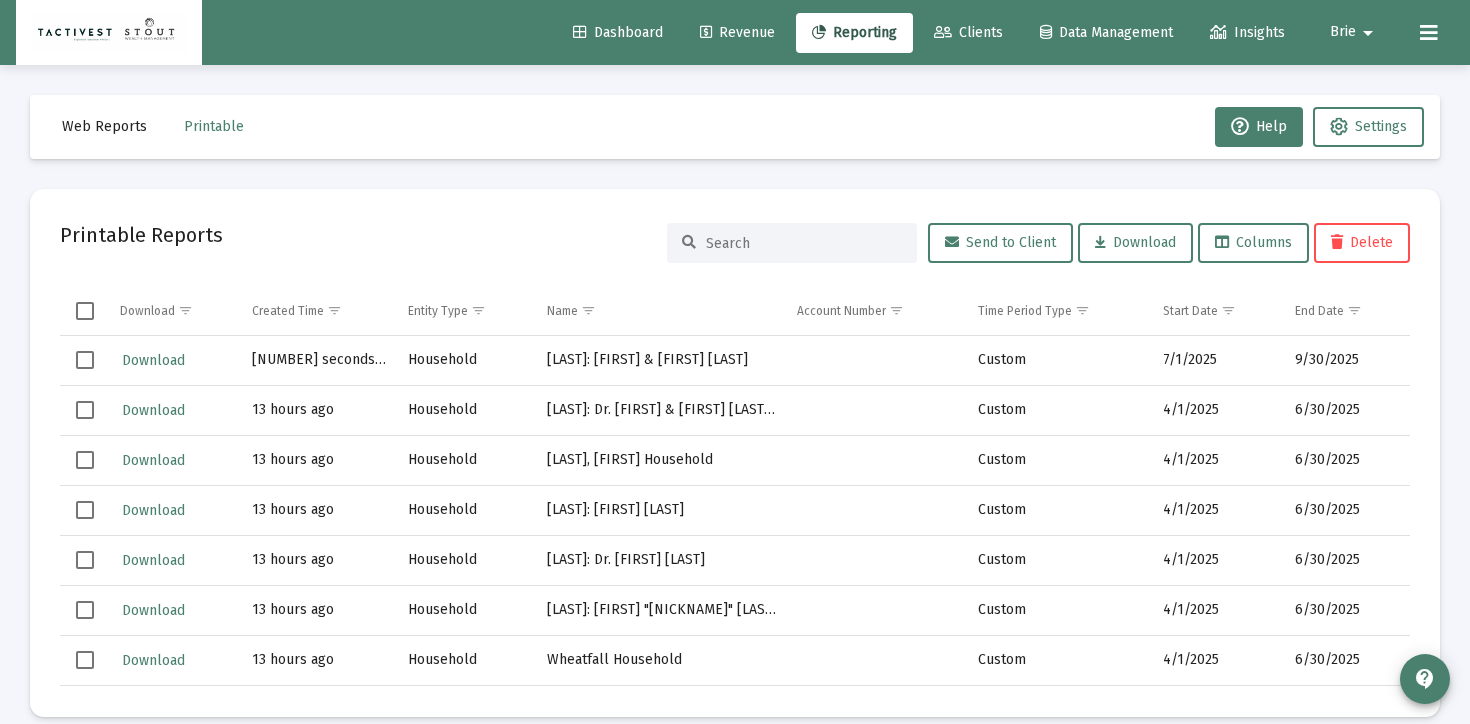 click at bounding box center (85, 360) 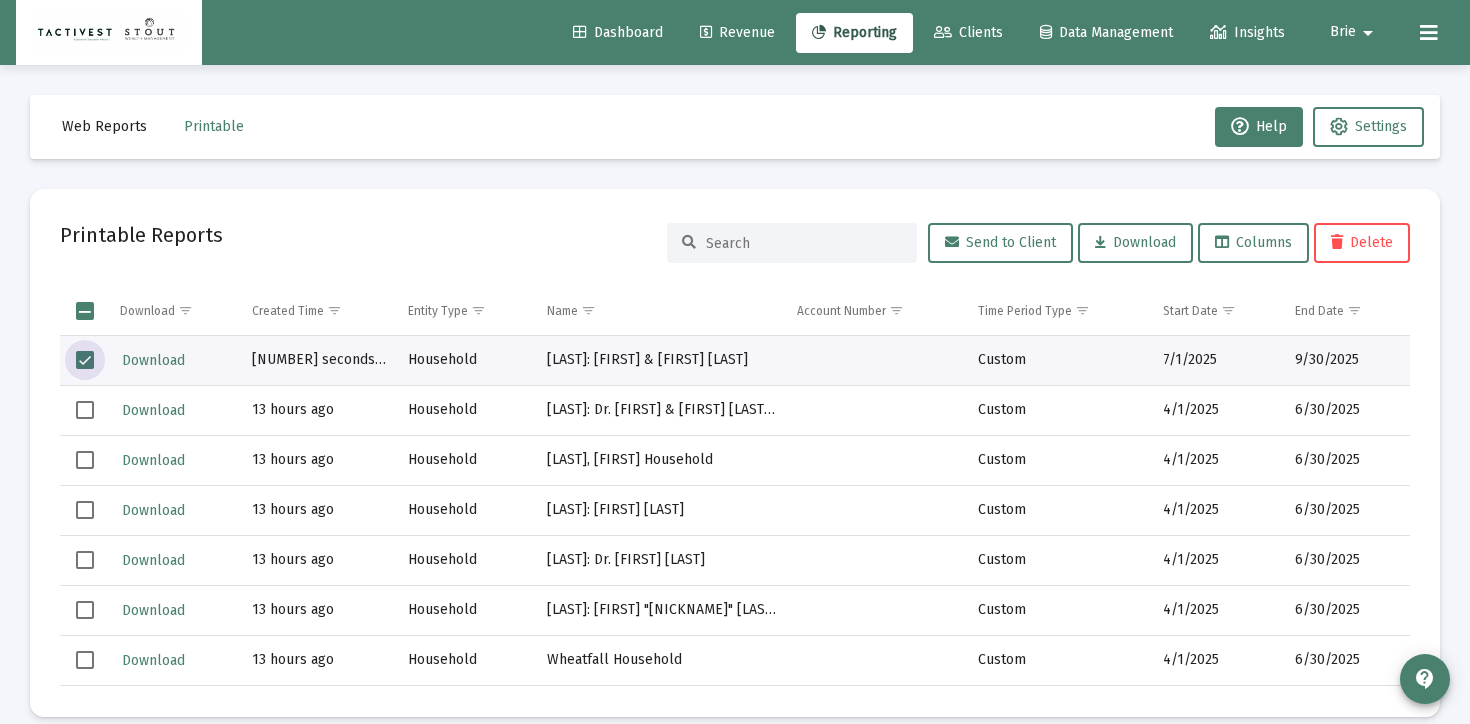 click on "Delete" at bounding box center (1362, 243) 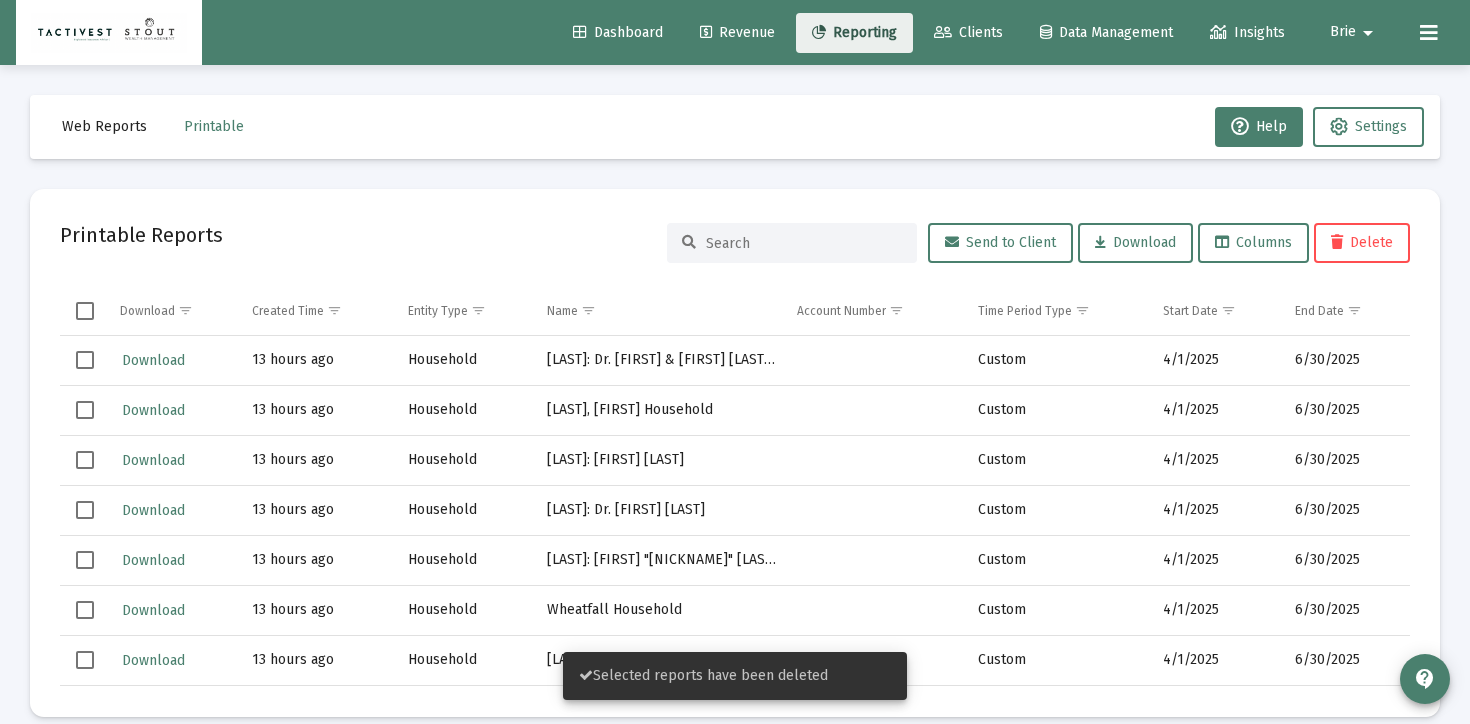 click on "Reporting" at bounding box center [854, 33] 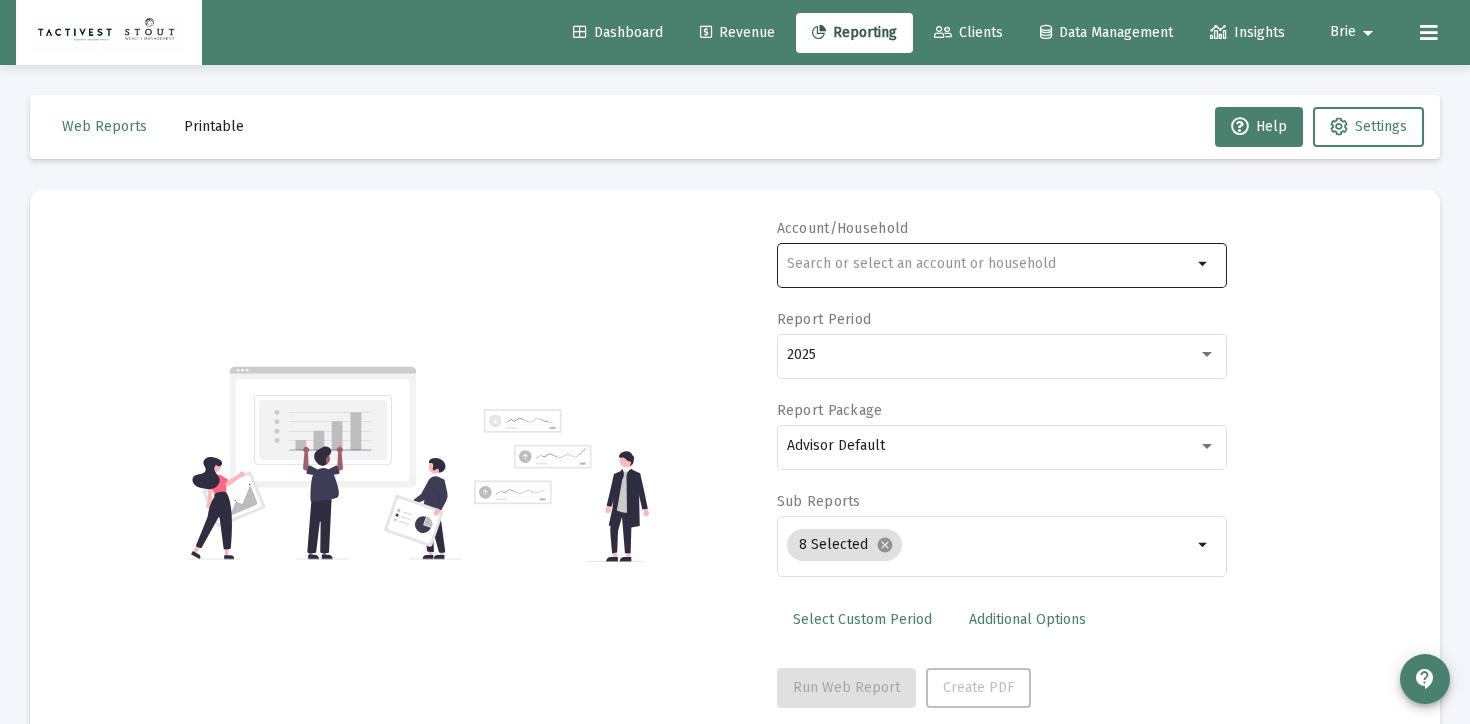 click at bounding box center [989, 264] 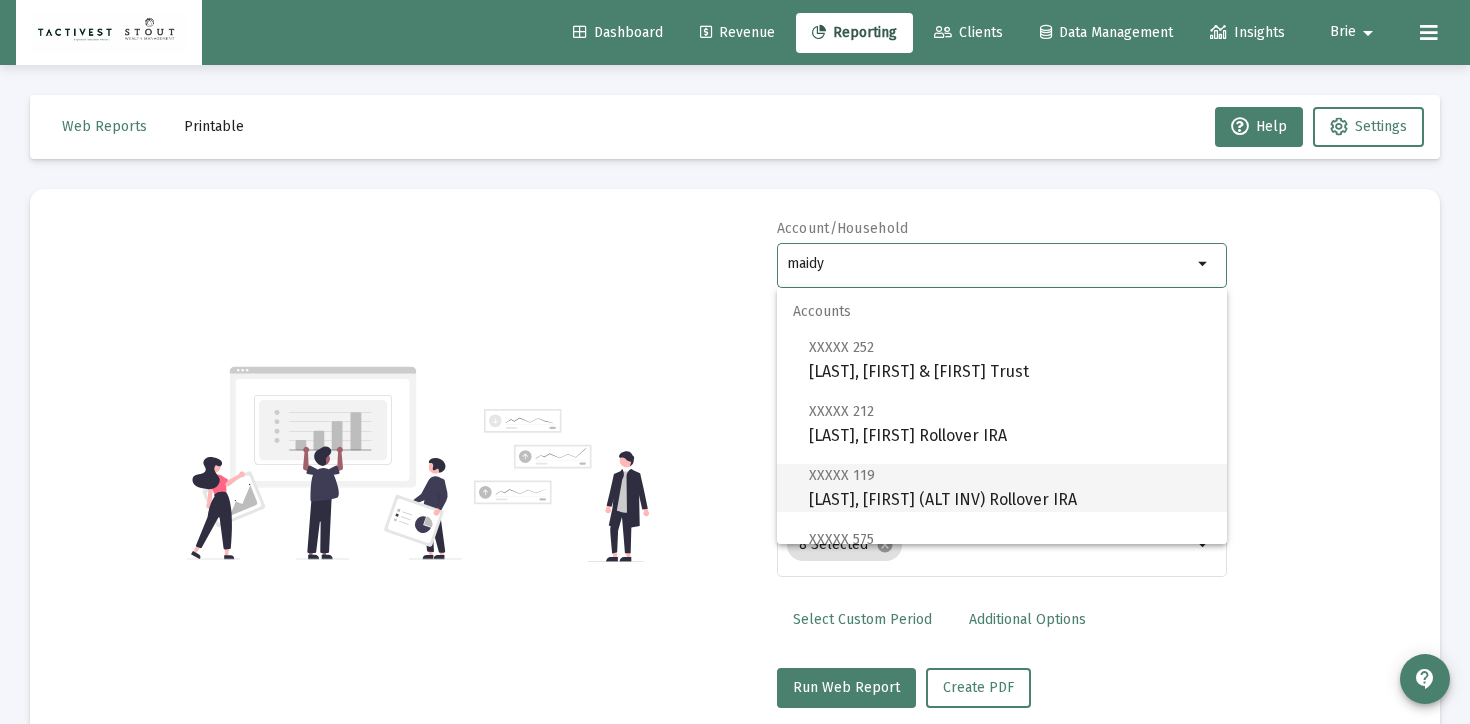 scroll, scrollTop: 448, scrollLeft: 0, axis: vertical 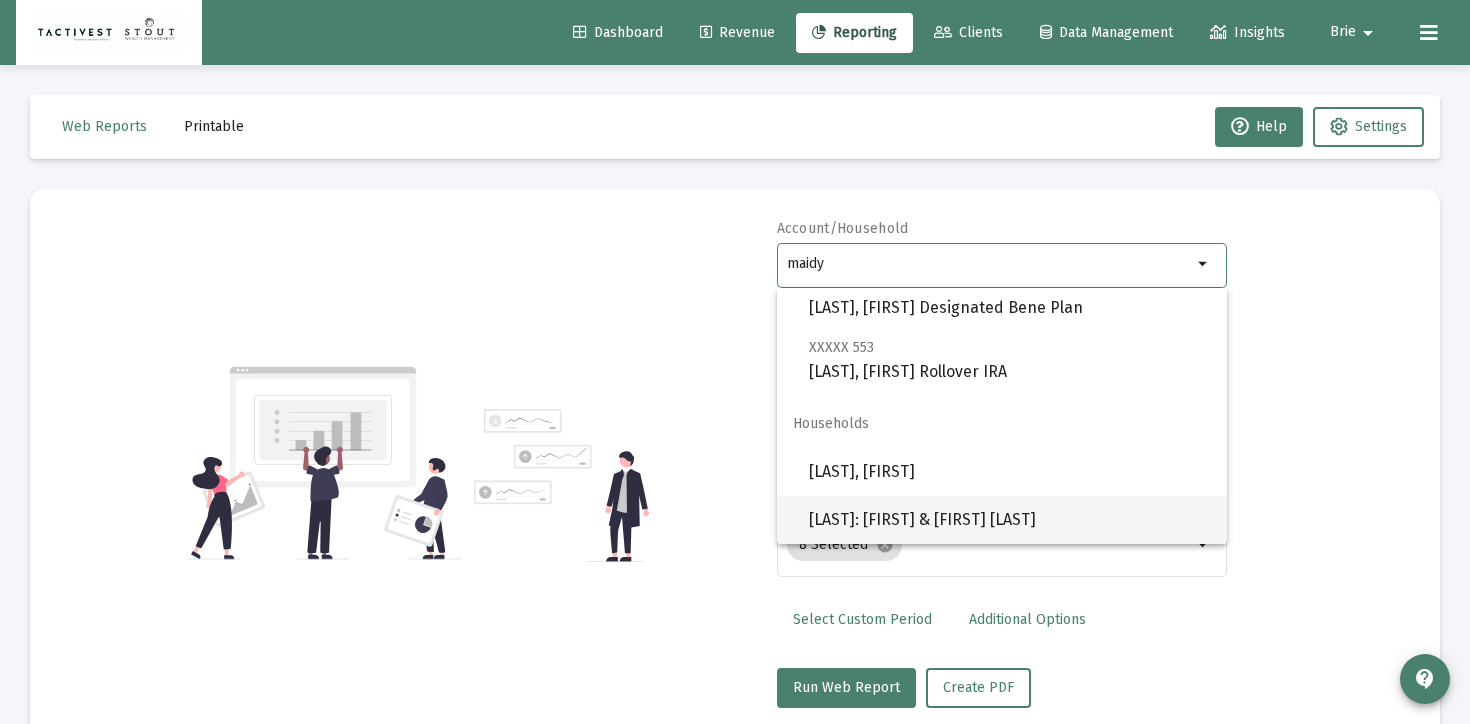 type on "maidy" 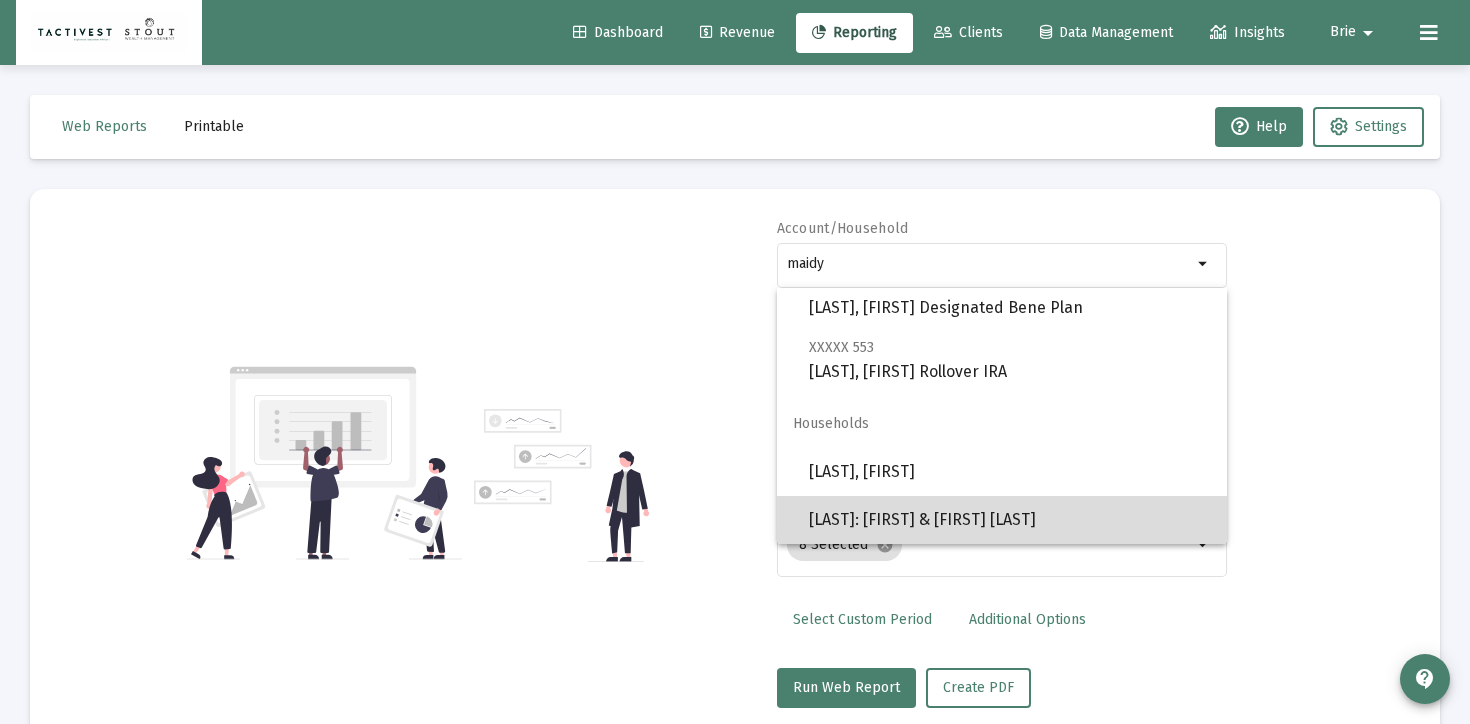 click on "[LAST]: [FIRST] & [FIRST] [LAST]" at bounding box center (1010, 520) 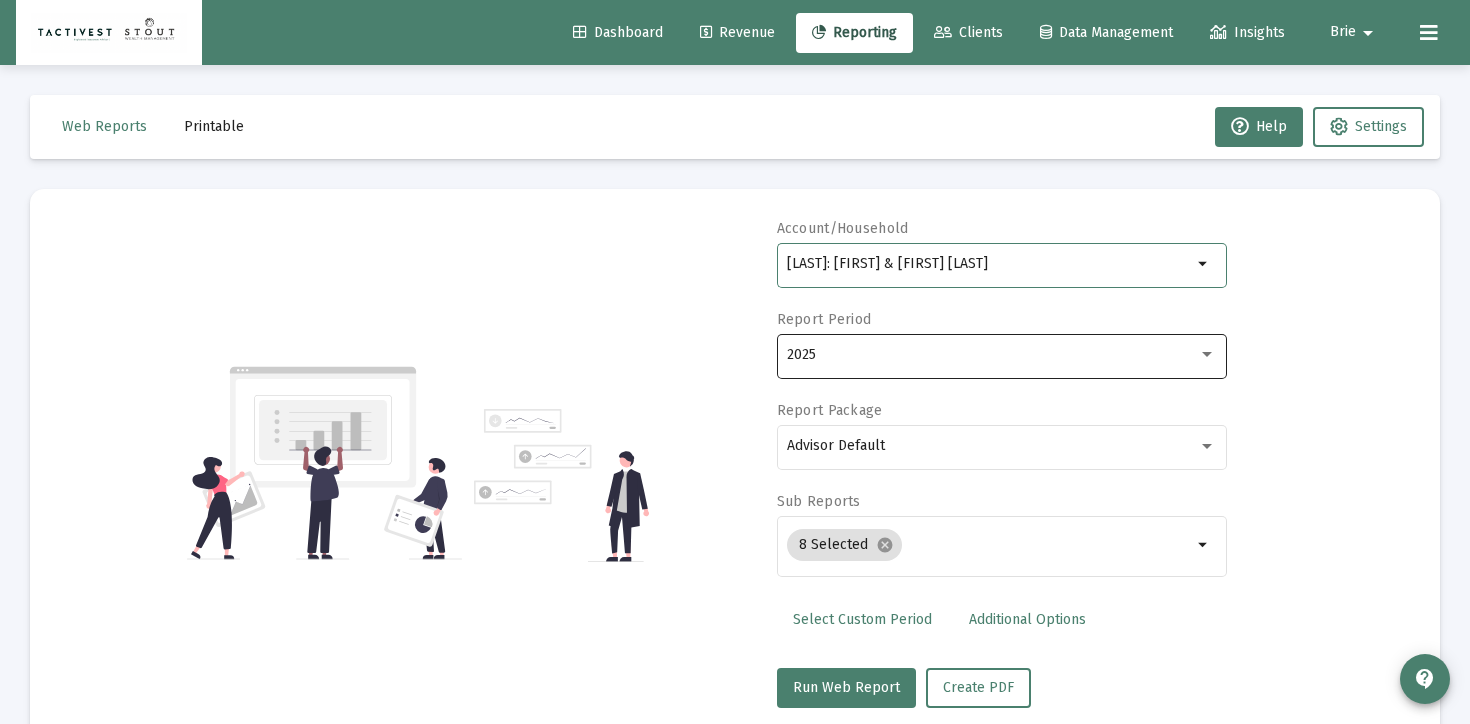 click on "2025" at bounding box center [801, 354] 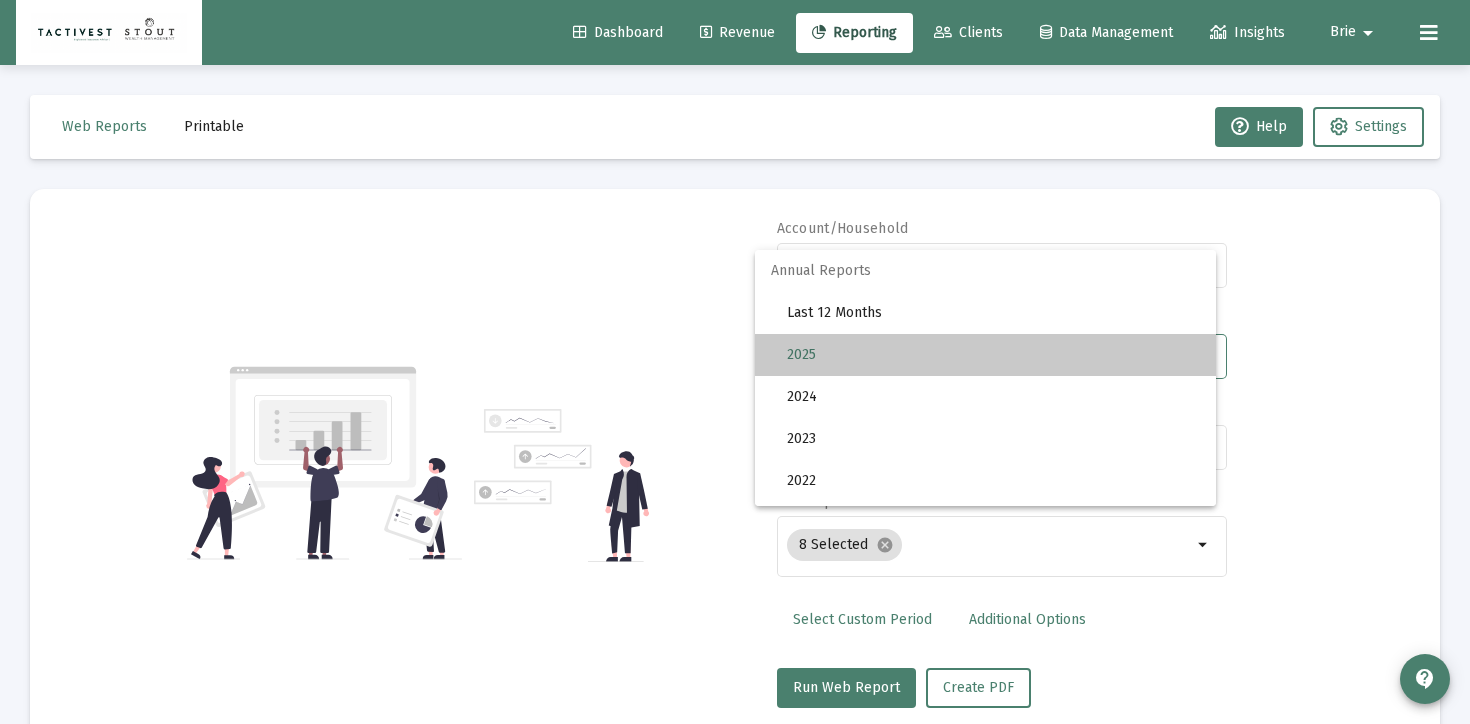 click on "2025" at bounding box center [993, 355] 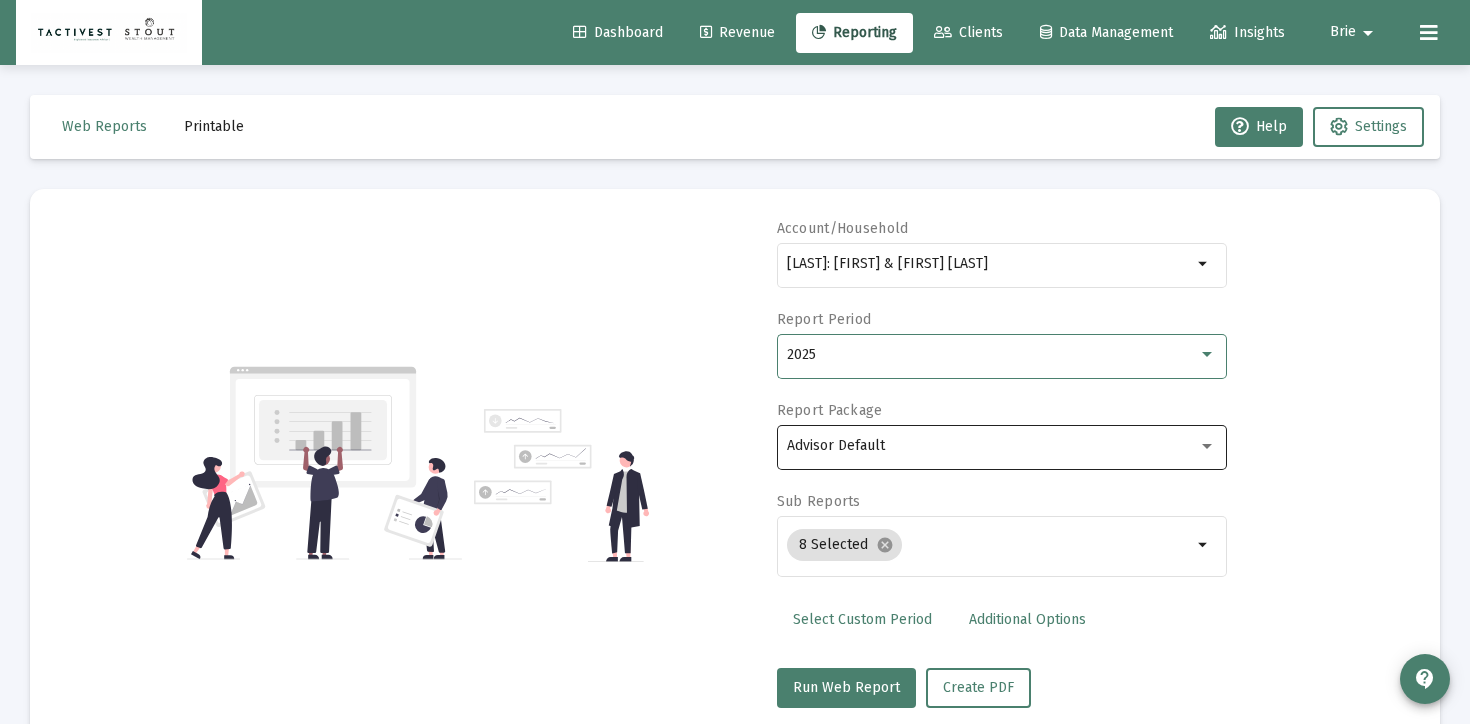 click on "Advisor Default" at bounding box center [1001, 445] 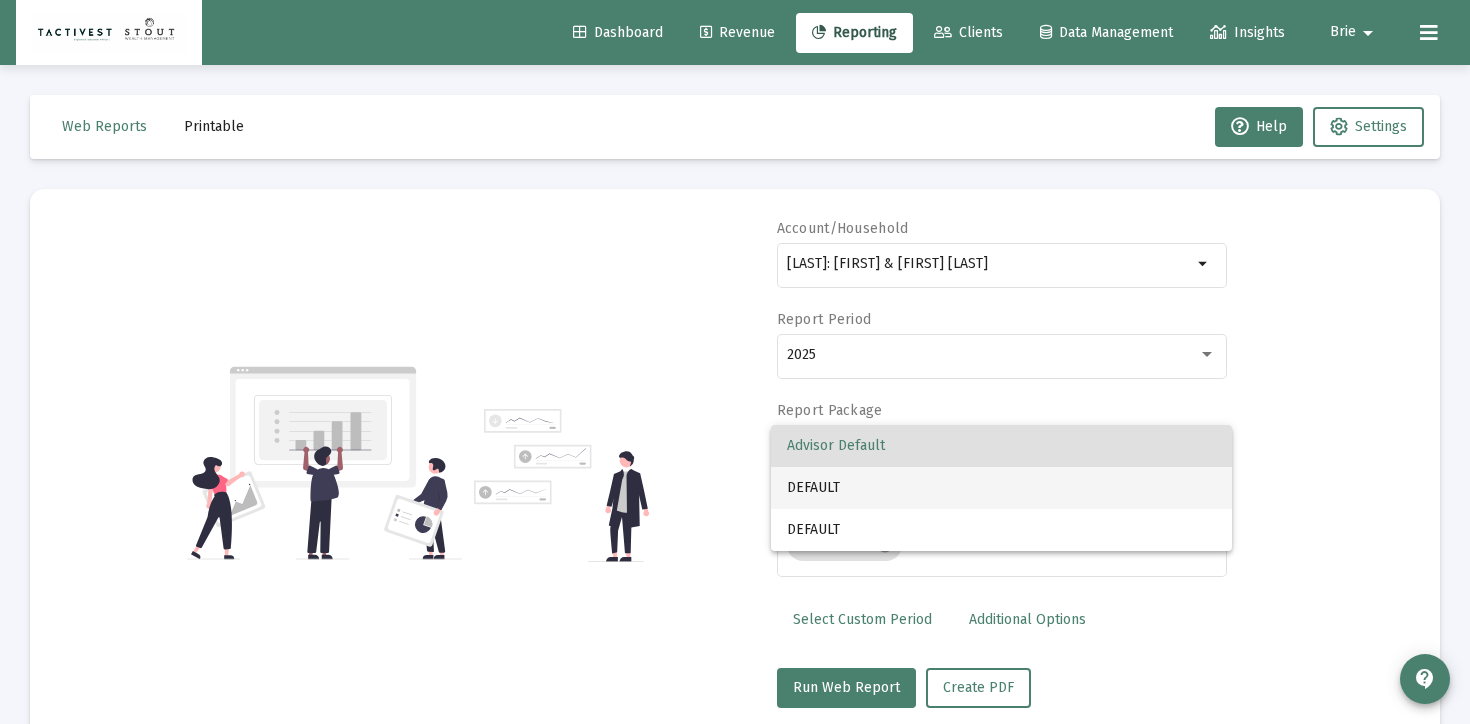 click on "DEFAULT" at bounding box center (1001, 488) 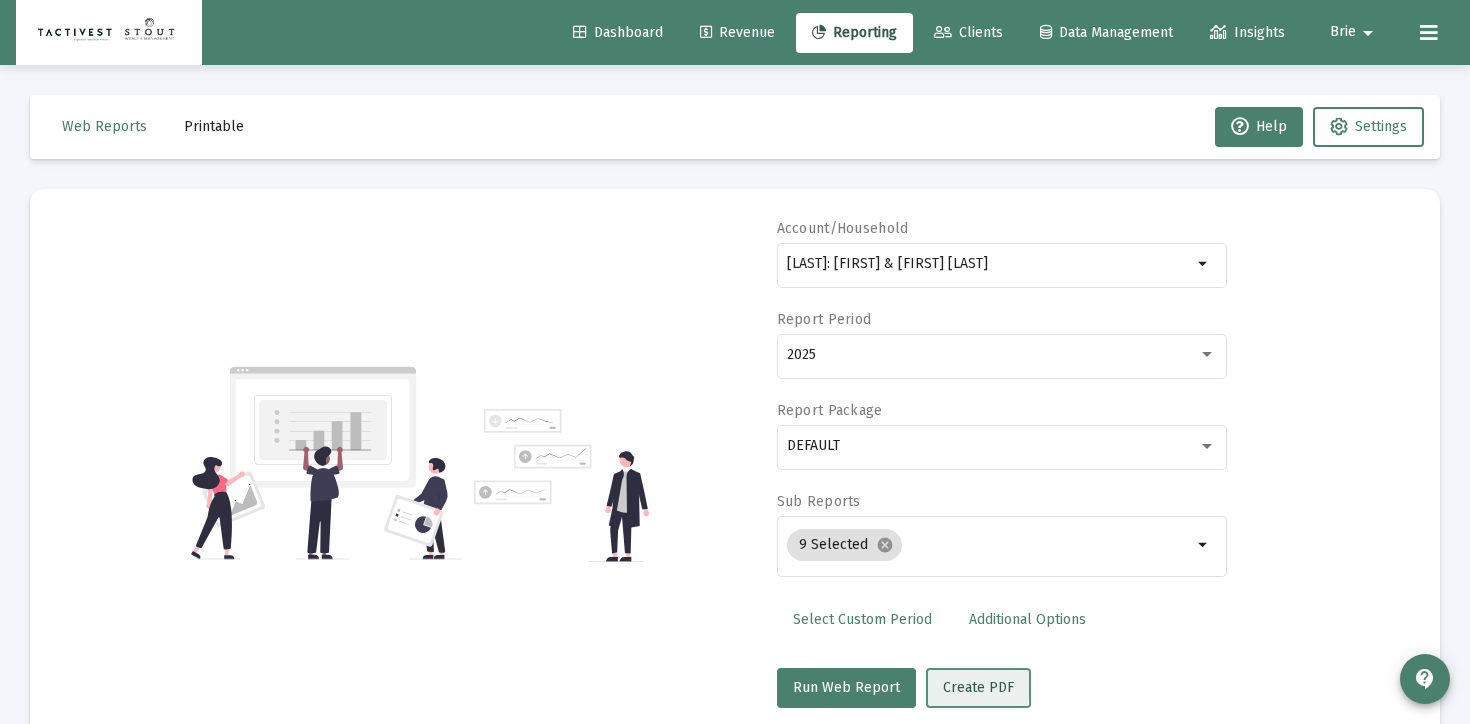 click on "Create PDF" at bounding box center (978, 687) 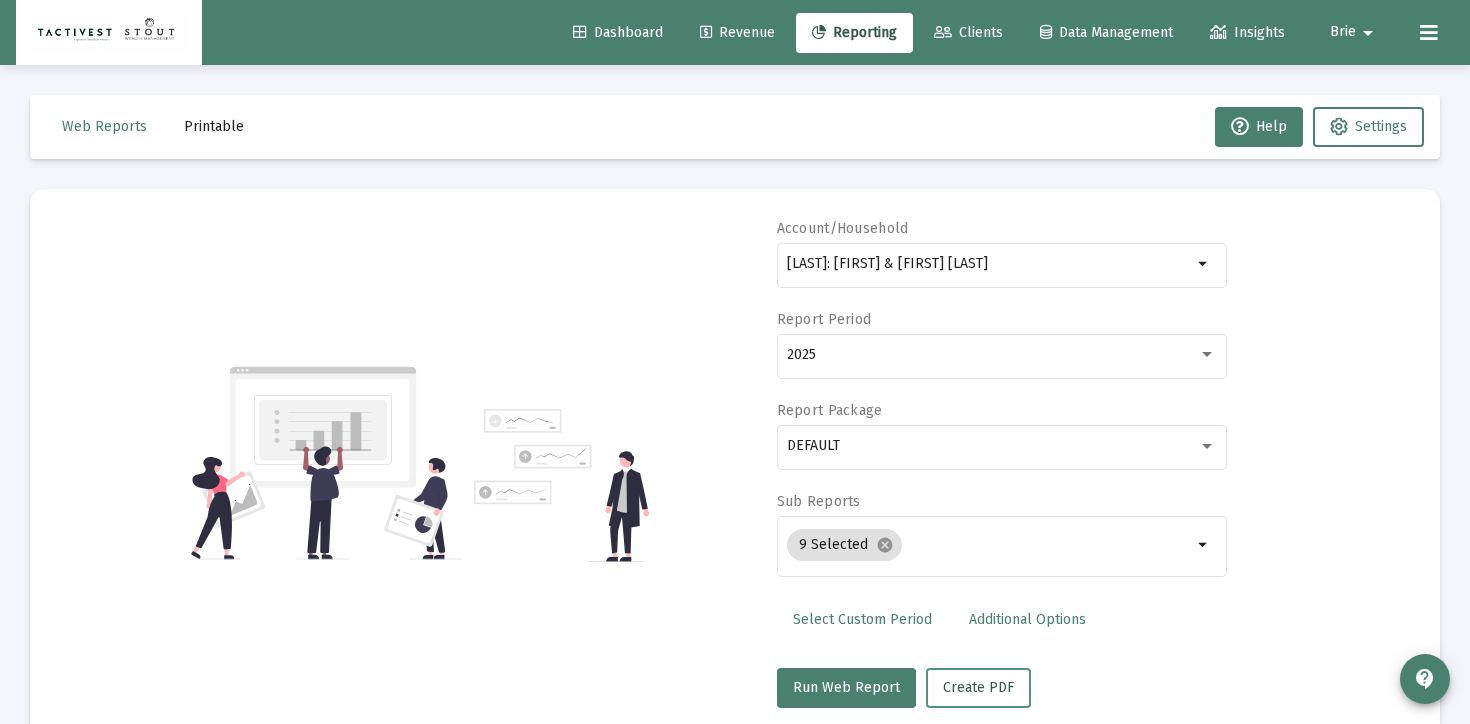 type 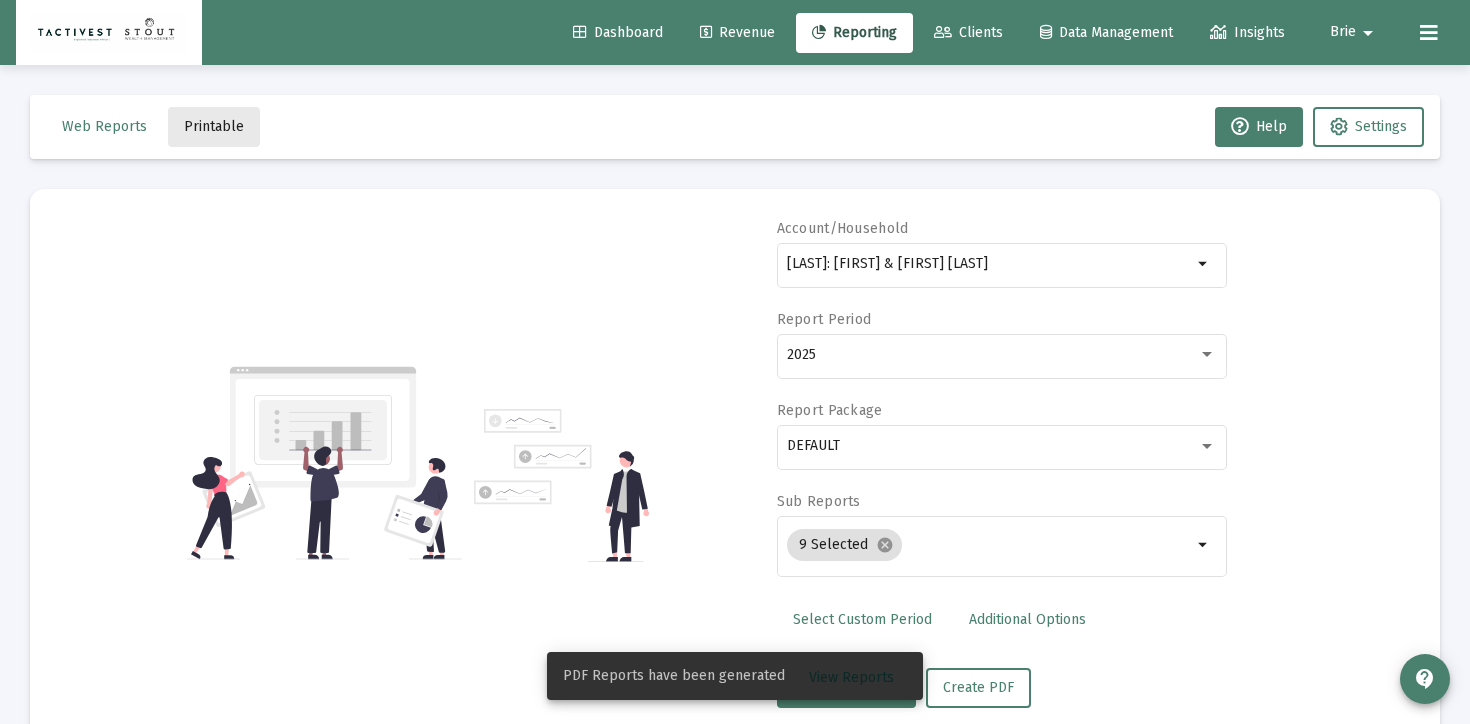 click on "Printable" at bounding box center (214, 127) 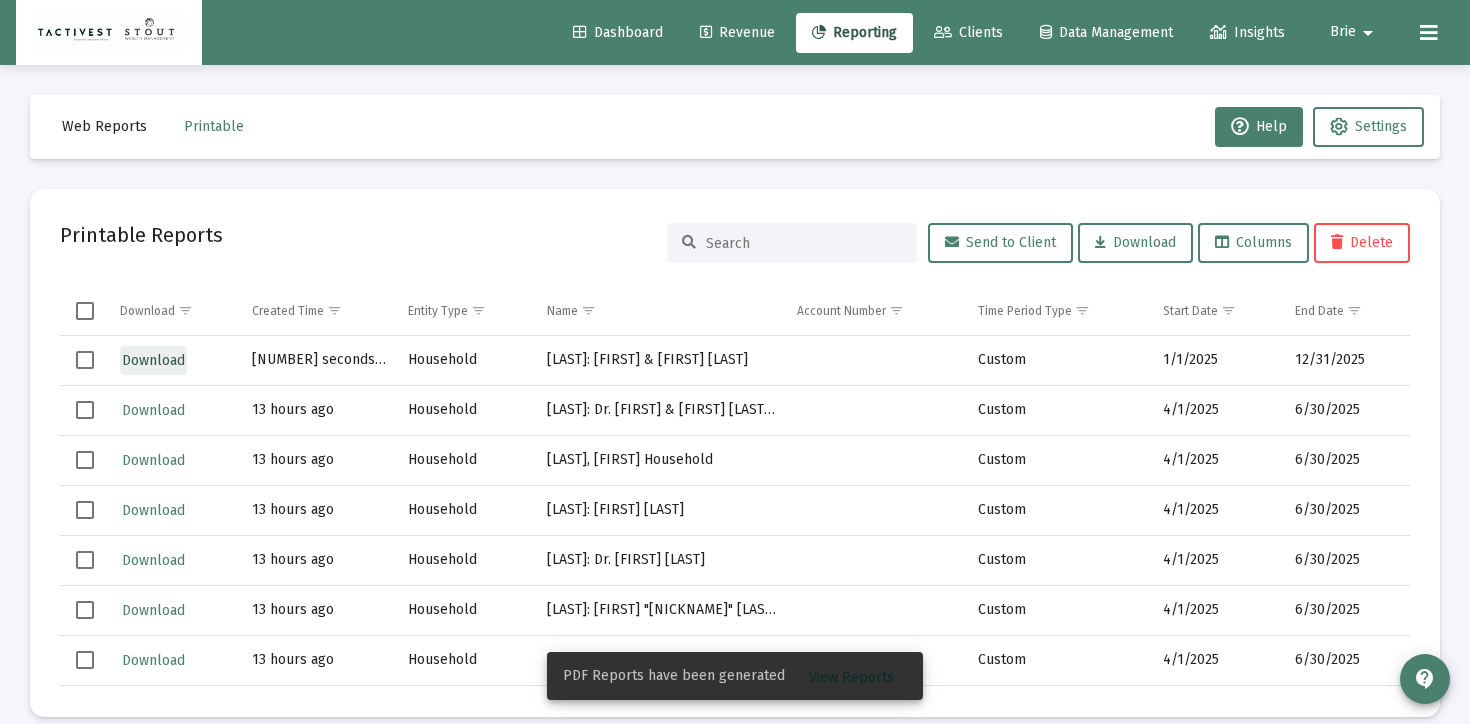 click on "Download" at bounding box center [153, 360] 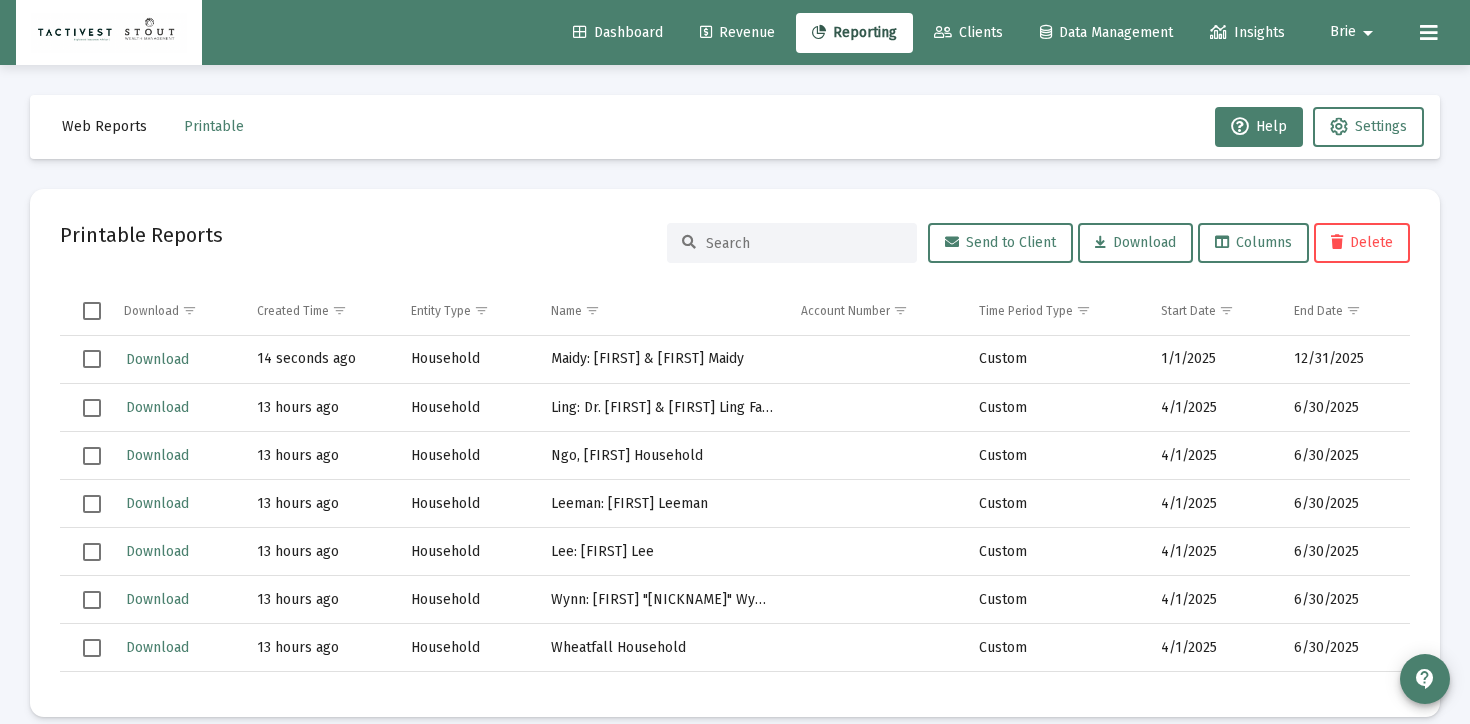 scroll, scrollTop: 23, scrollLeft: 0, axis: vertical 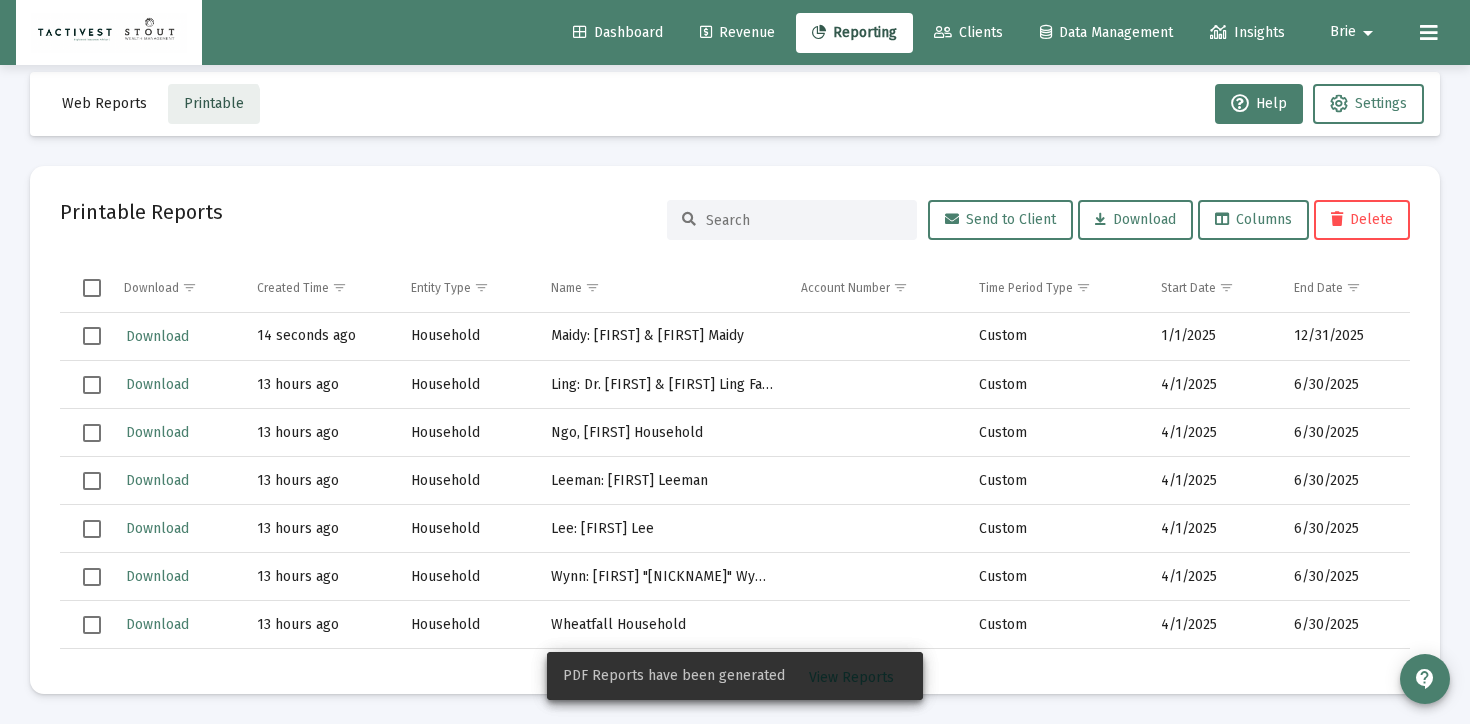 click on "Printable" at bounding box center [214, 104] 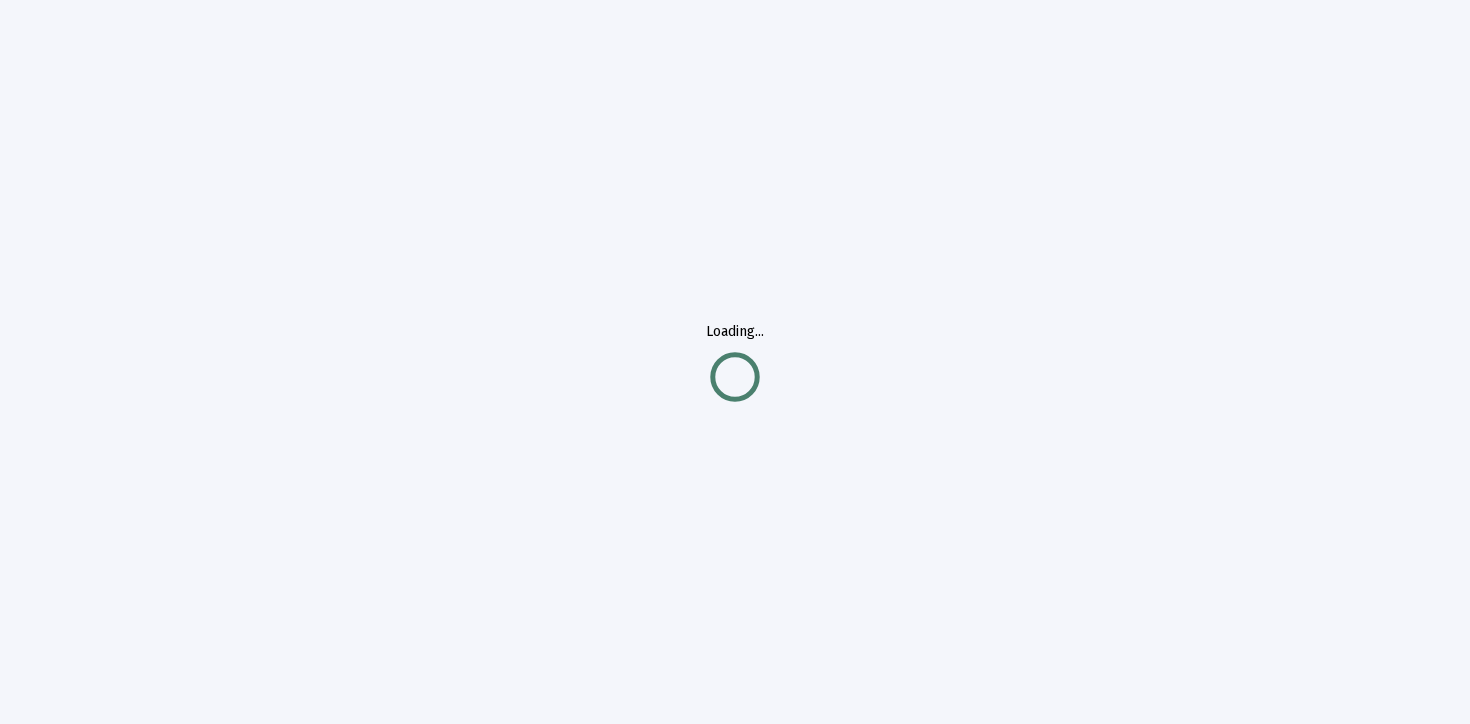 scroll, scrollTop: 0, scrollLeft: 0, axis: both 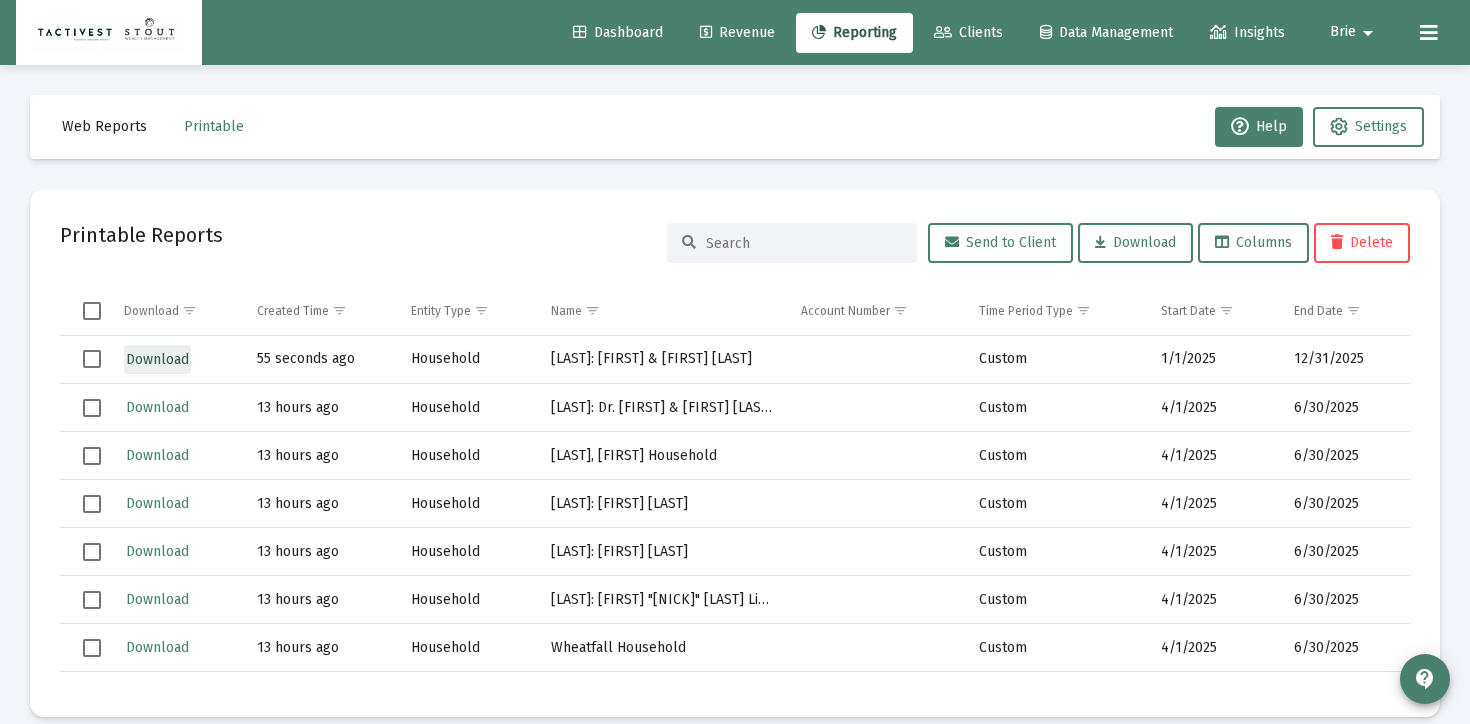 click on "Download" at bounding box center (157, 359) 